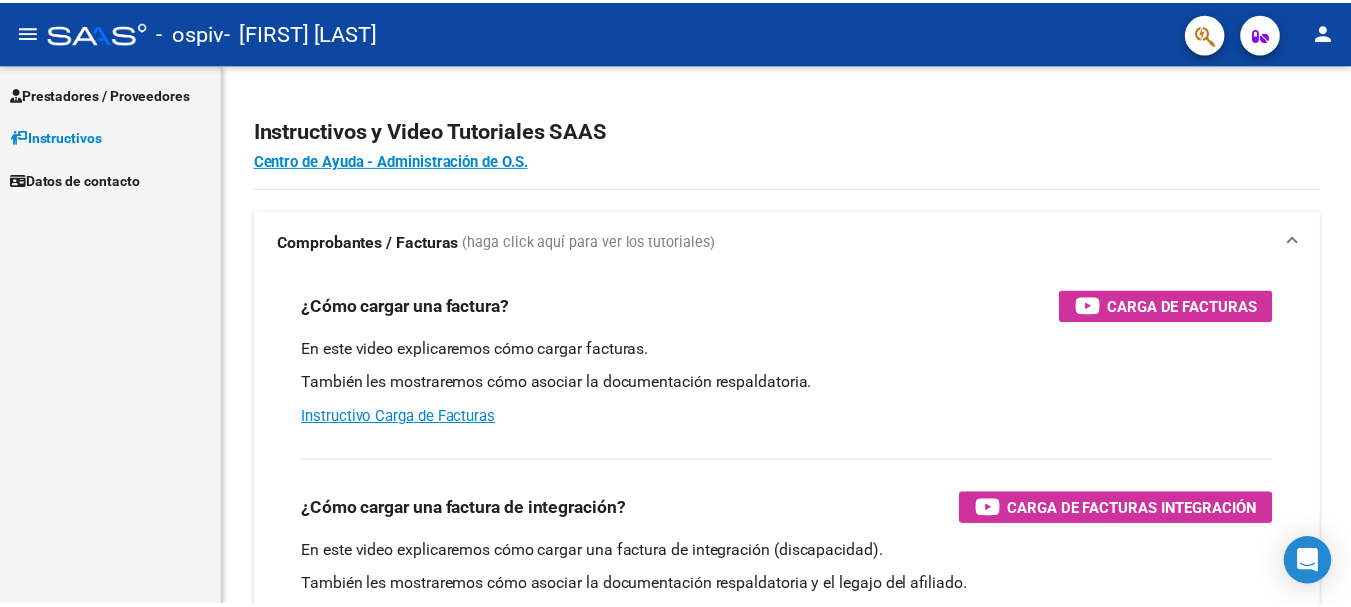 scroll, scrollTop: 0, scrollLeft: 0, axis: both 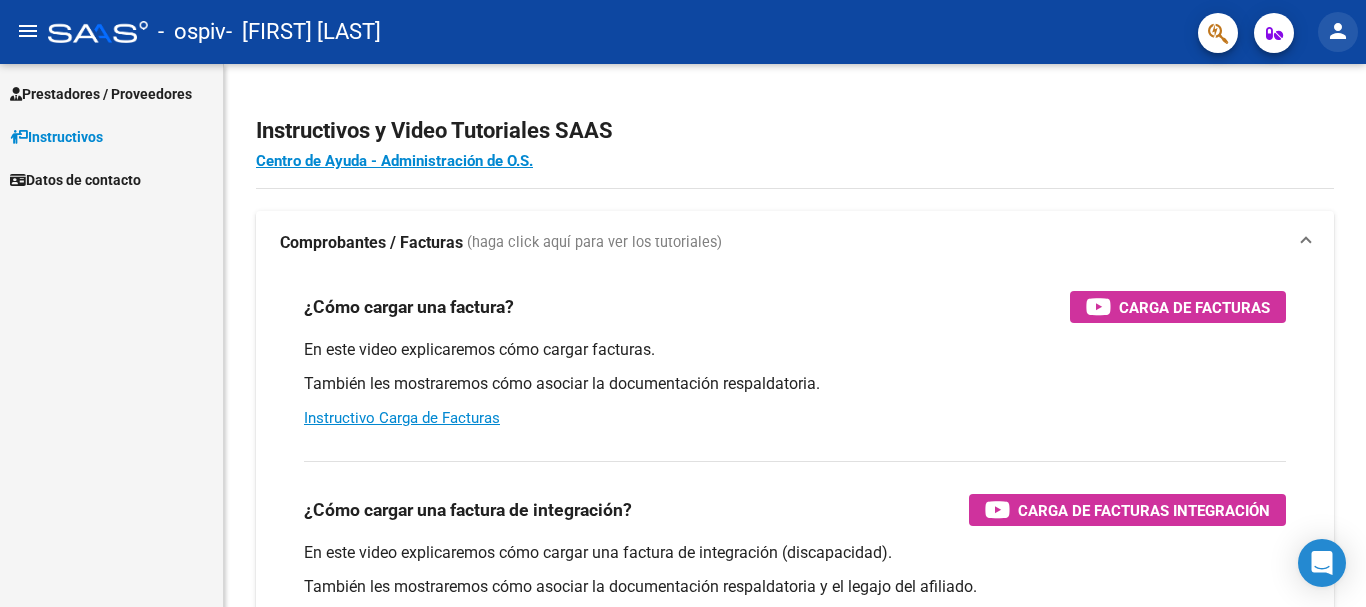 click on "person" 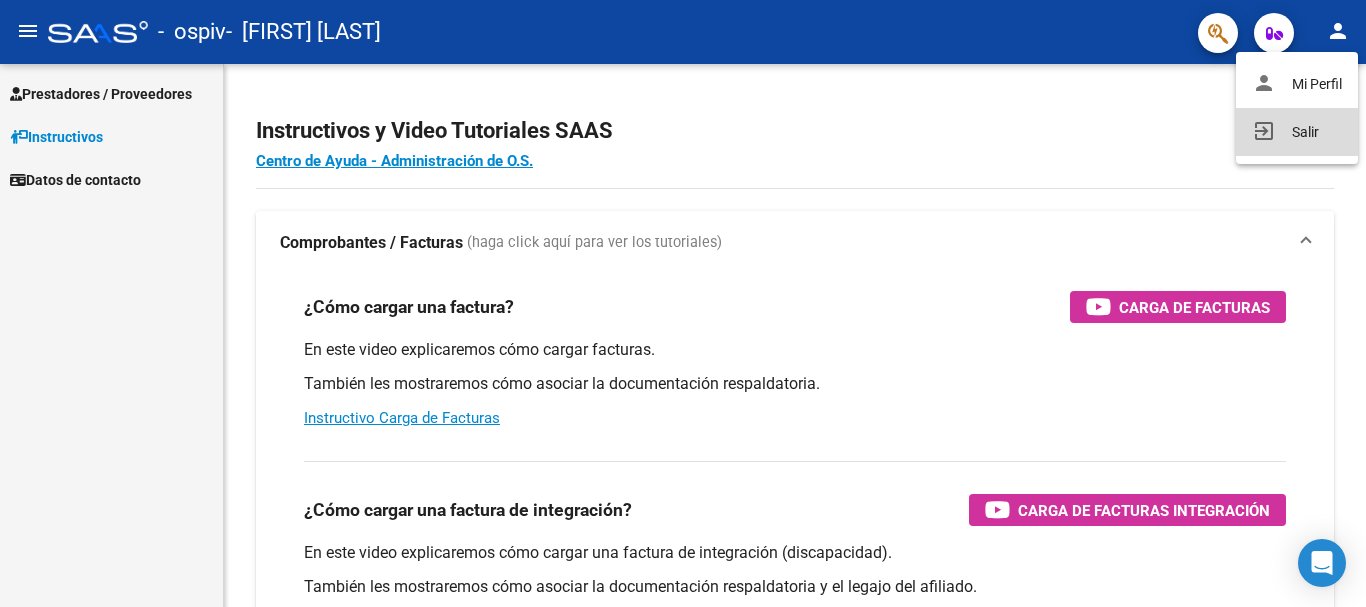 click on "exit_to_app  Salir" at bounding box center (1297, 132) 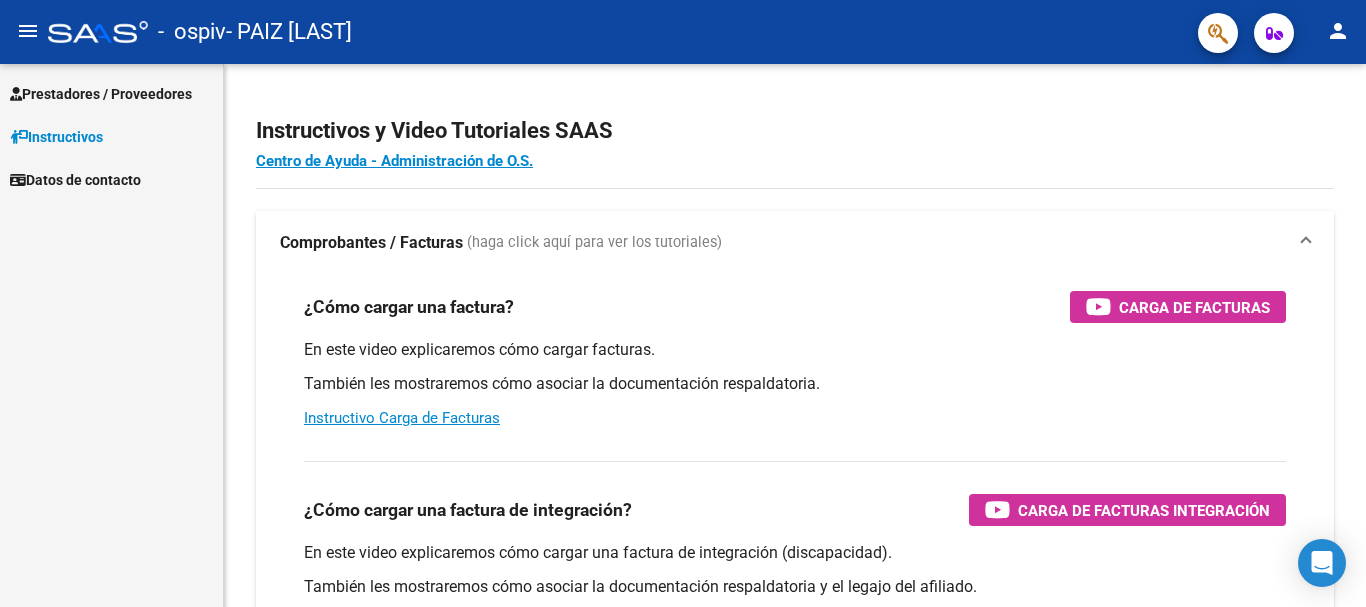 scroll, scrollTop: 0, scrollLeft: 0, axis: both 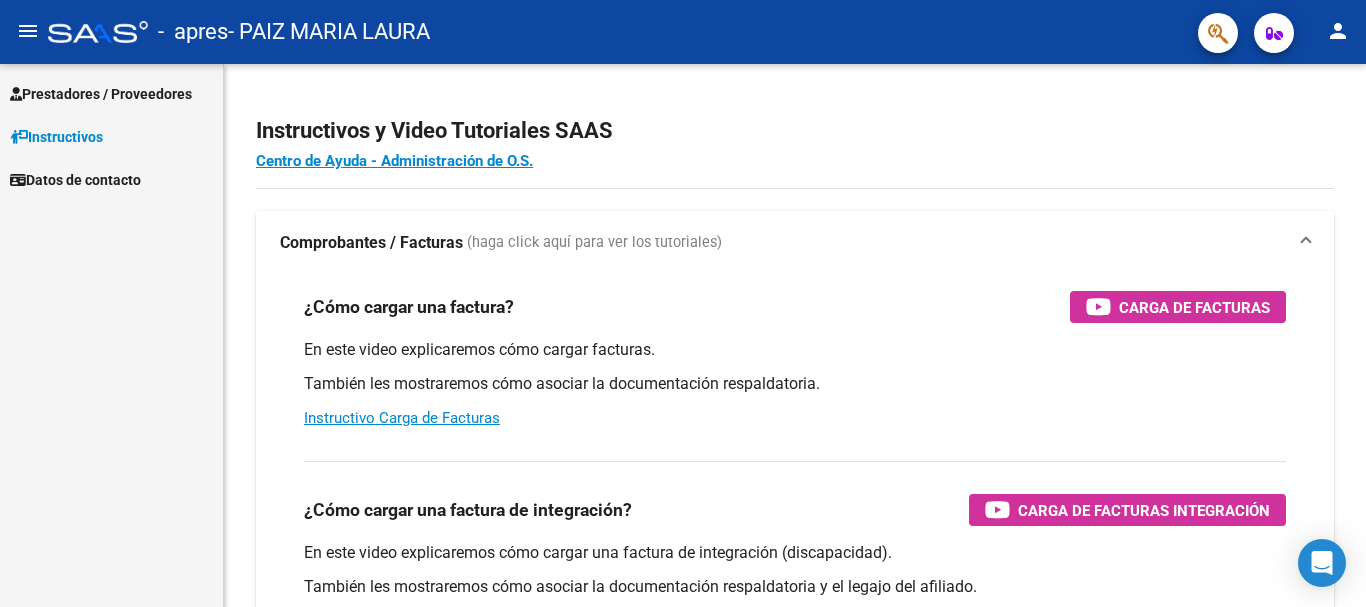 click on "Prestadores / Proveedores" at bounding box center (101, 94) 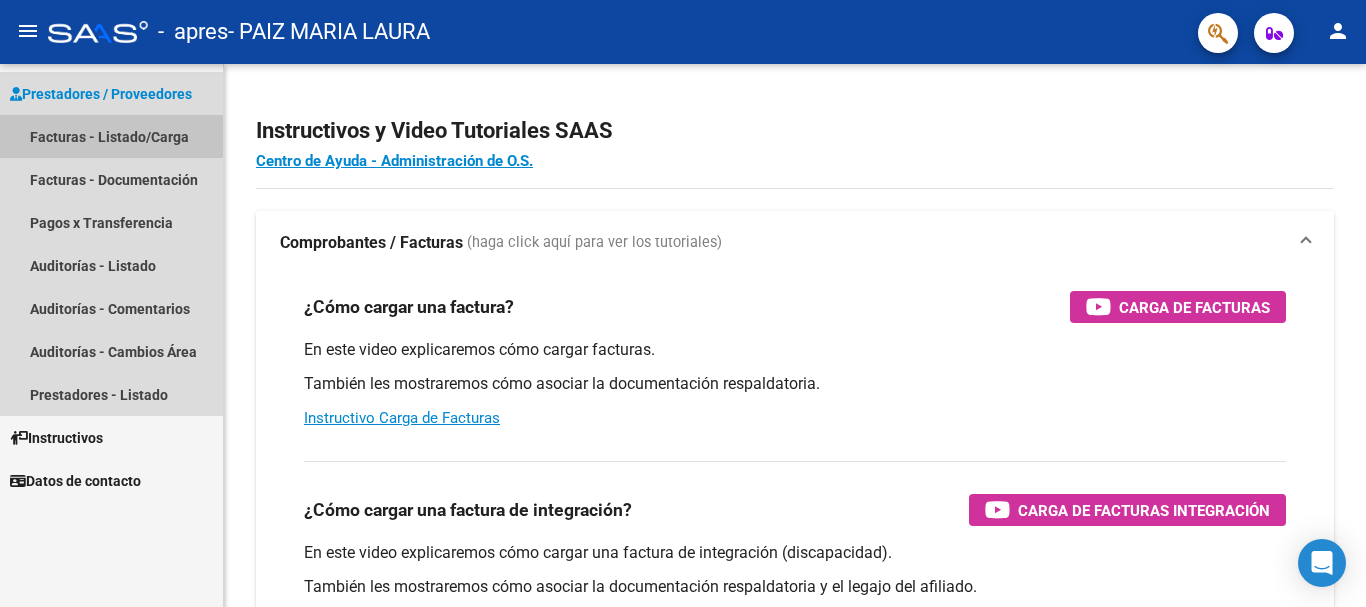 click on "Facturas - Listado/Carga" at bounding box center [111, 136] 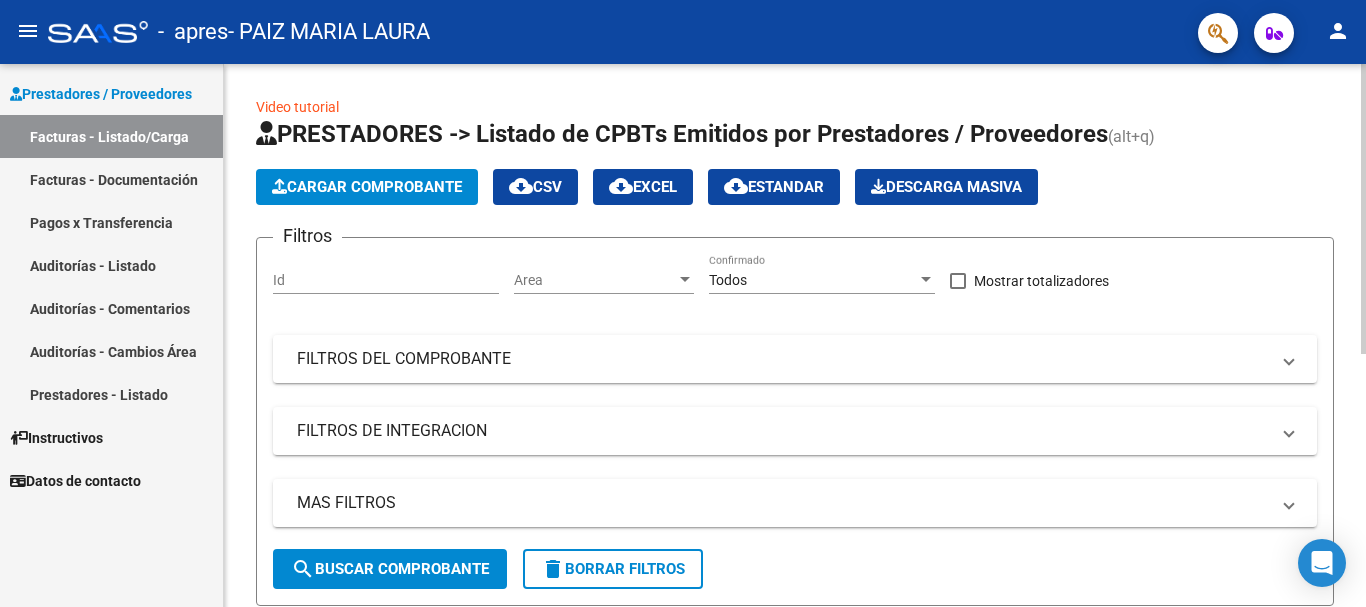 click on "Video tutorial   PRESTADORES -> Listado de CPBTs Emitidos por Prestadores / Proveedores (alt+q)   Cargar Comprobante
cloud_download  CSV  cloud_download  EXCEL  cloud_download  Estandar   Descarga Masiva
Filtros Id Area Area Todos Confirmado   Mostrar totalizadores   FILTROS DEL COMPROBANTE  Comprobante Tipo Comprobante Tipo Start date – End date Fec. Comprobante Desde / Hasta Días Emisión Desde(cant. días) Días Emisión Hasta(cant. días) CUIT / Razón Social Pto. Venta Nro. Comprobante Código SSS CAE Válido CAE Válido Todos Cargado Módulo Hosp. Todos Tiene facturacion Apócrifa Hospital Refes  FILTROS DE INTEGRACION  Período De Prestación Campos del Archivo de Rendición Devuelto x SSS (dr_envio) Todos Rendido x SSS (dr_envio) Tipo de Registro Tipo de Registro Período Presentación Período Presentación Campos del Legajo Asociado (preaprobación) Afiliado Legajo (cuil/nombre) Todos Solo facturas preaprobadas  MAS FILTROS  Todos Con Doc. Respaldatoria Todos Con Trazabilidad Todos – –" 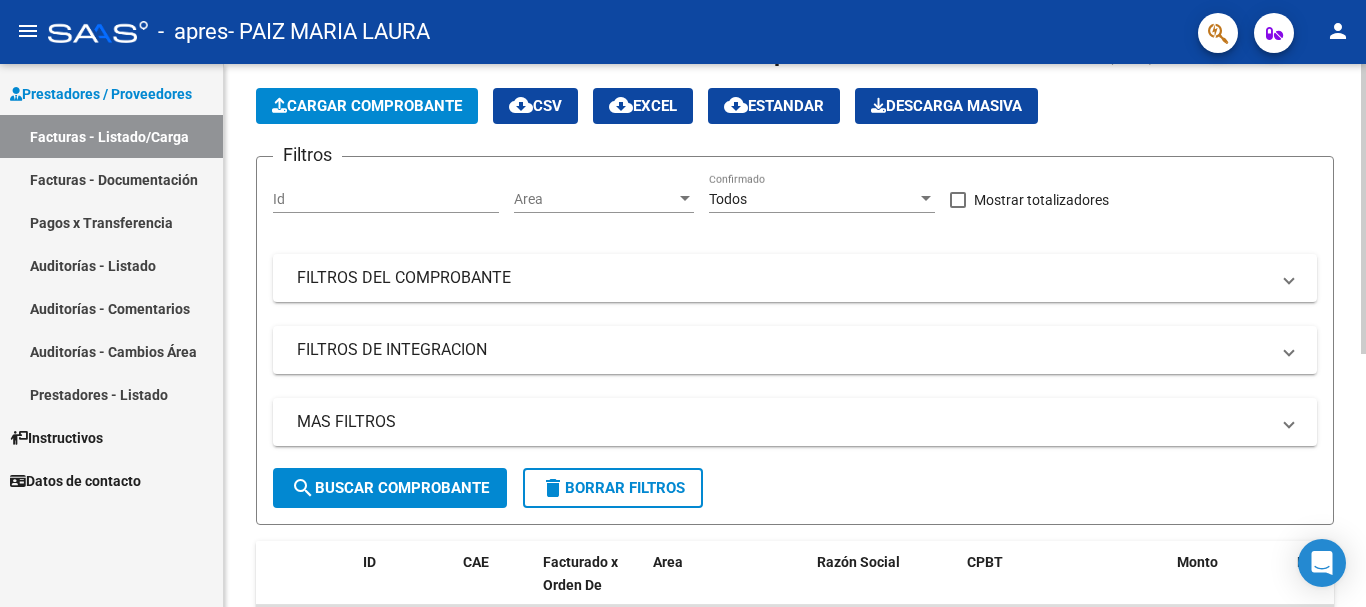 scroll, scrollTop: 32, scrollLeft: 0, axis: vertical 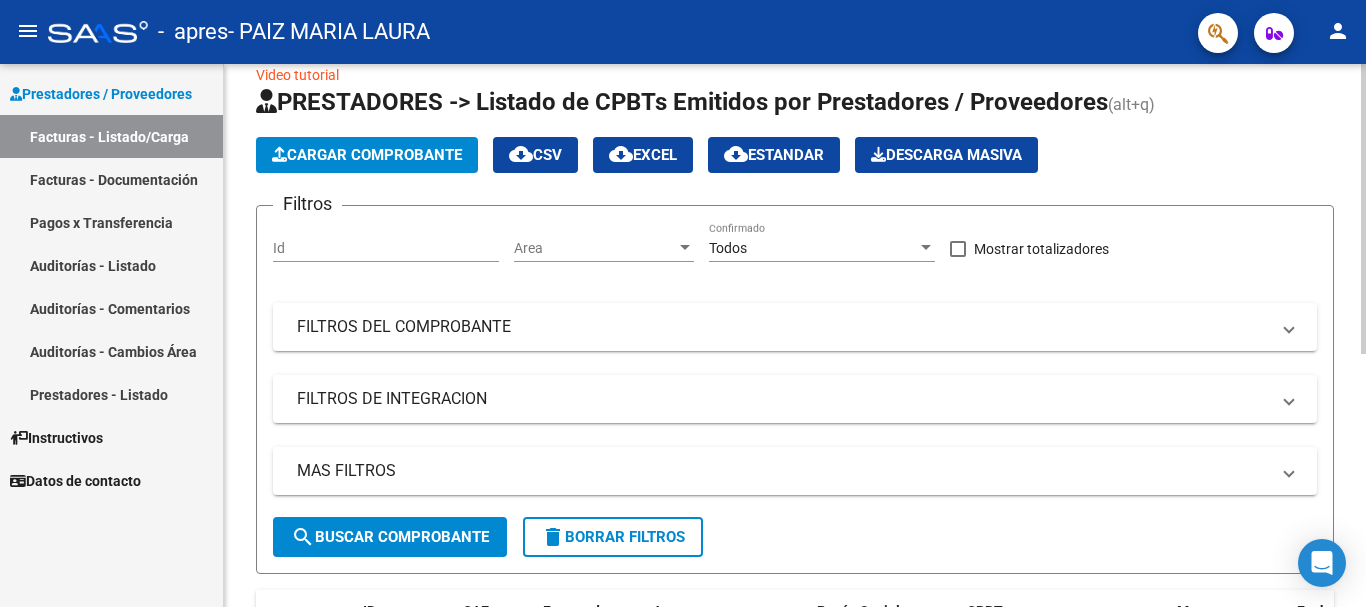 click 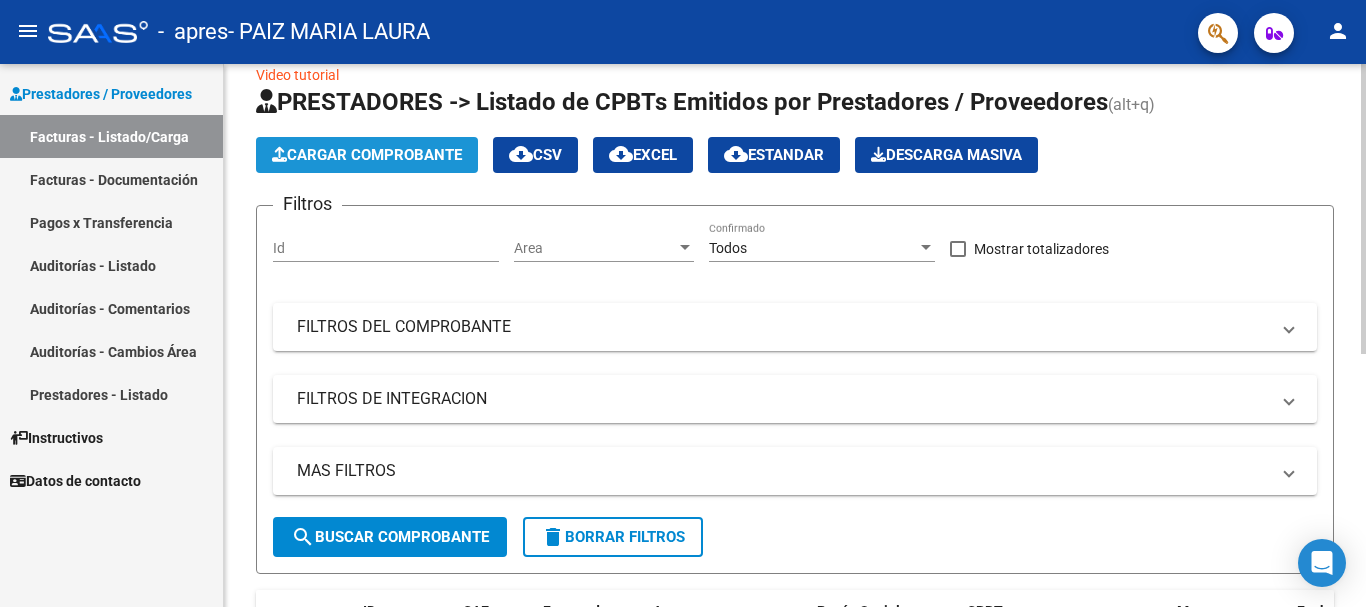 click on "Cargar Comprobante" 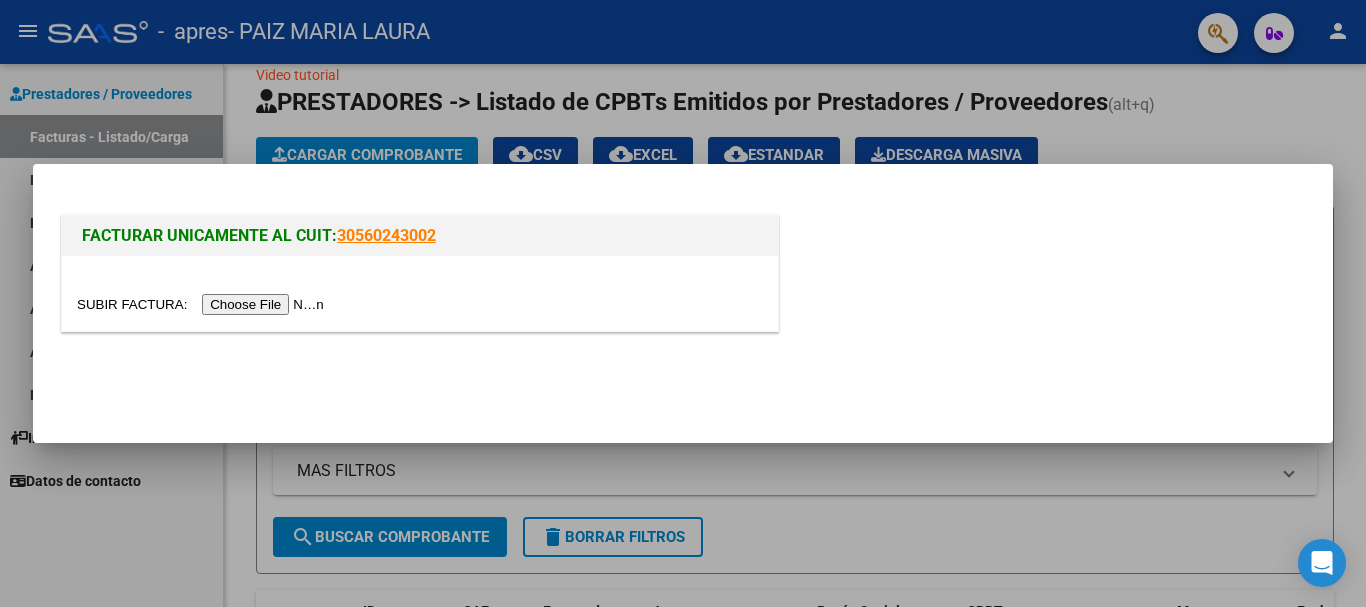 click at bounding box center (203, 304) 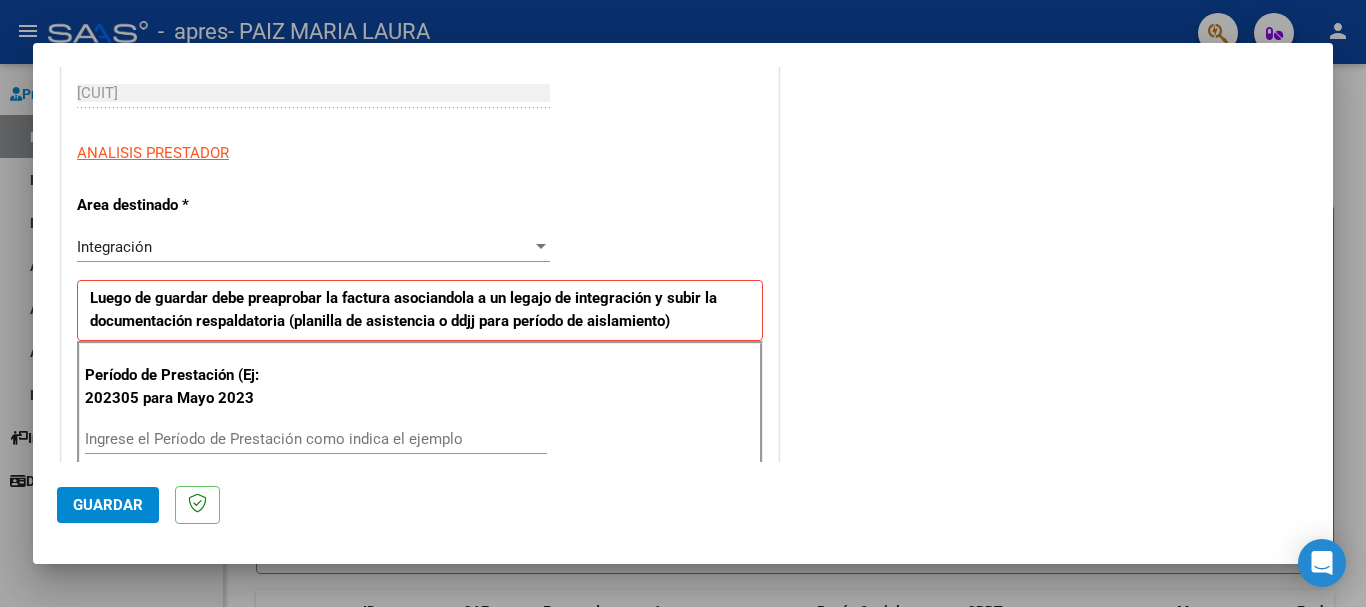 scroll, scrollTop: 311, scrollLeft: 0, axis: vertical 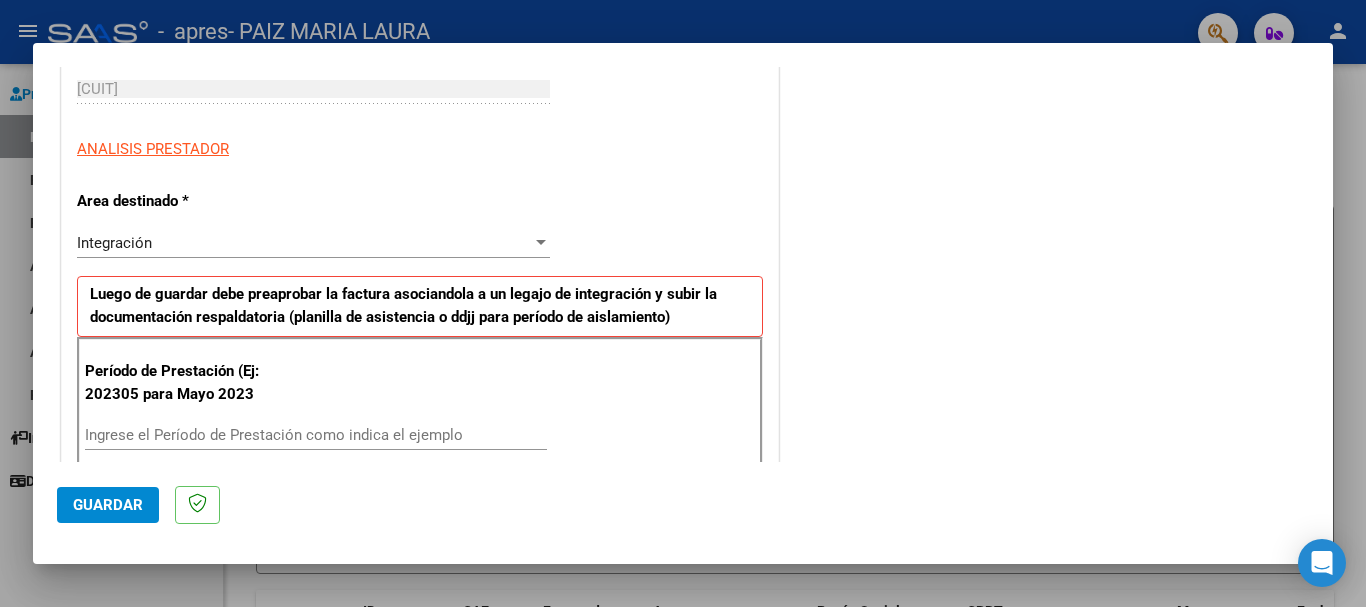 click on "Integración Seleccionar Area" at bounding box center [313, 243] 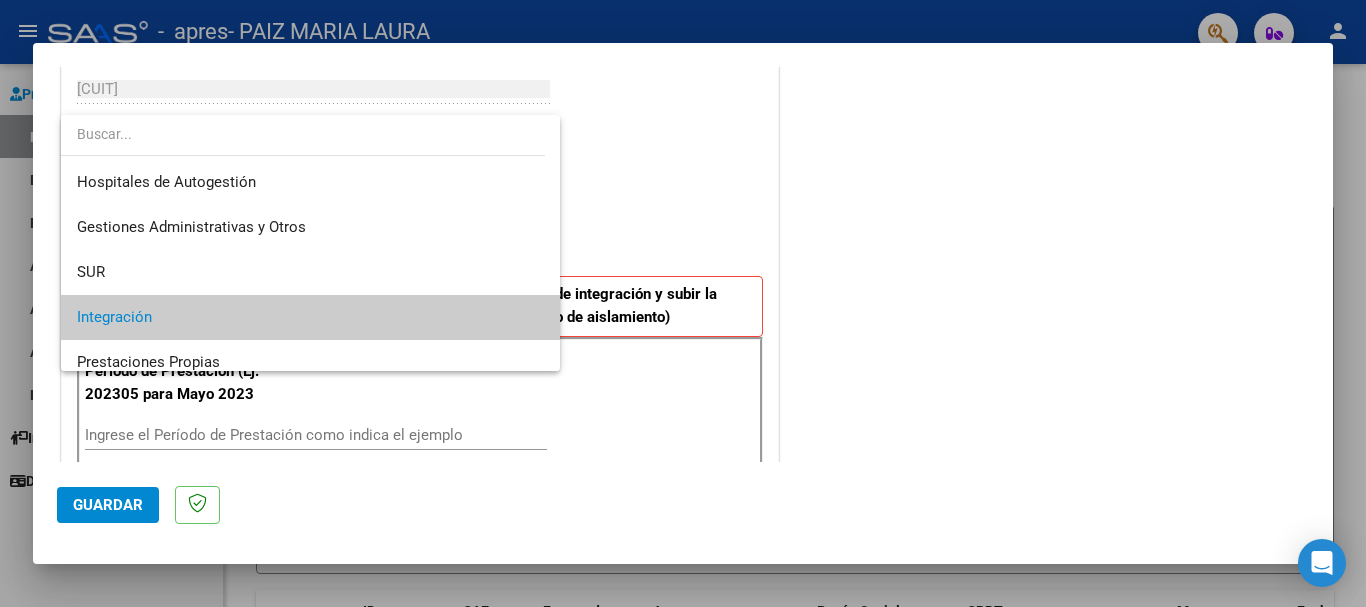 scroll, scrollTop: 75, scrollLeft: 0, axis: vertical 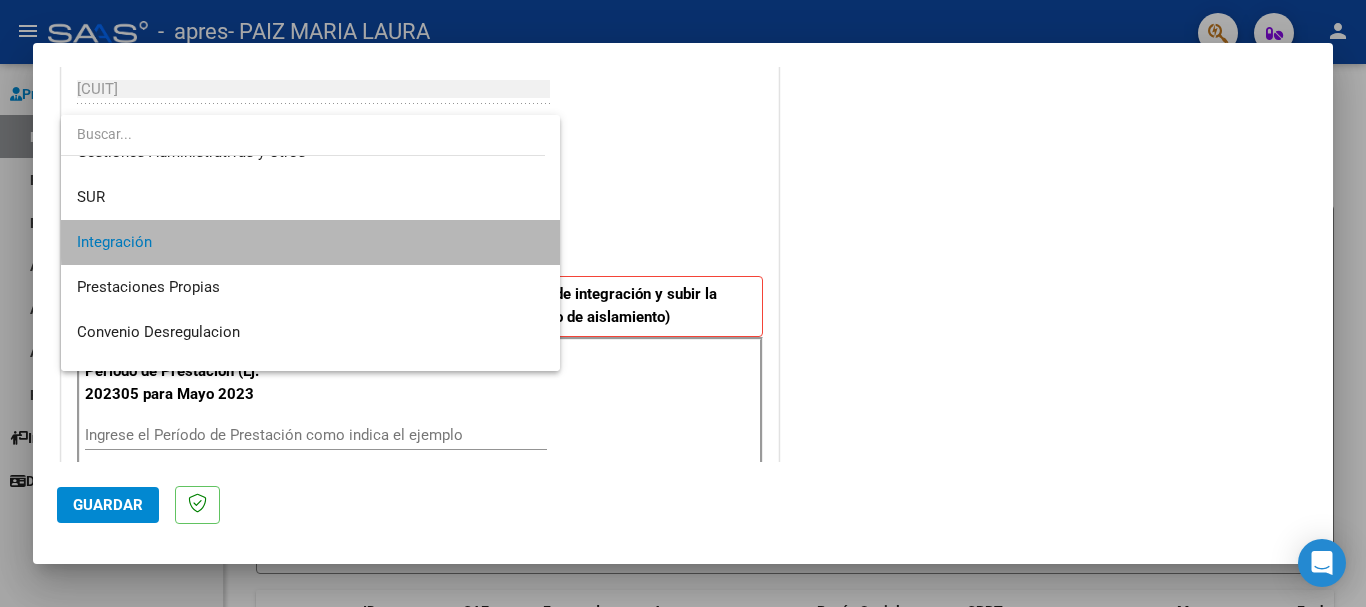 click on "Integración" at bounding box center (310, 242) 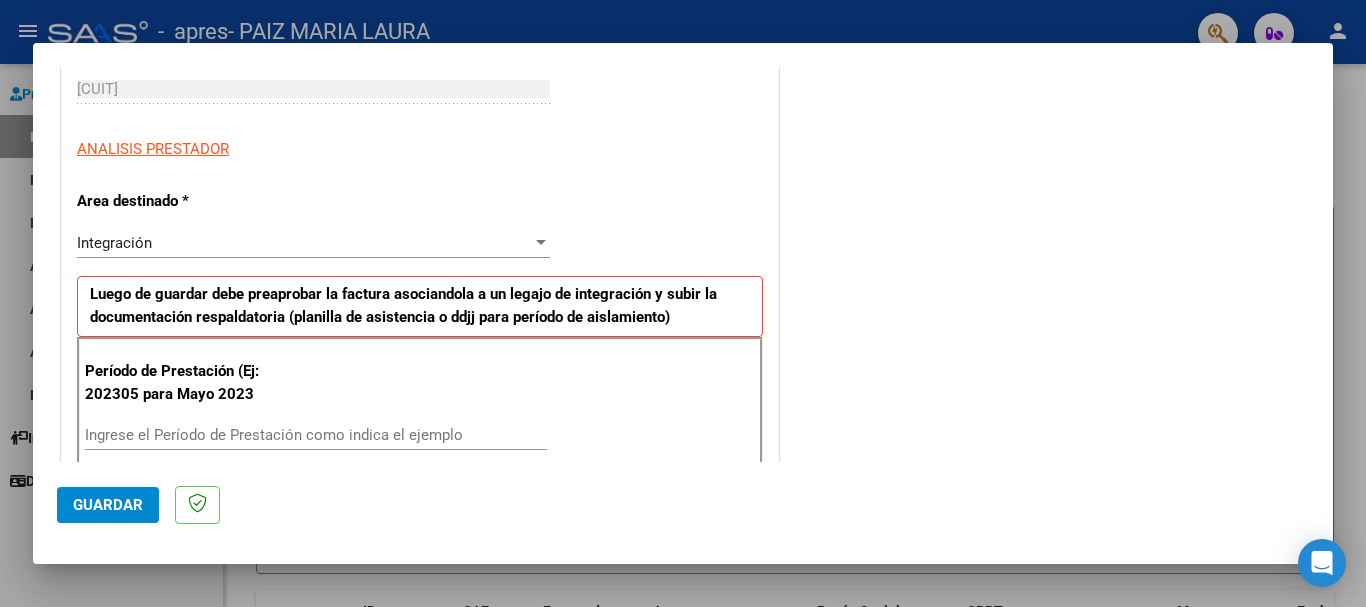 click on "COMENTARIOS Comentarios del Prestador / Gerenciador:" at bounding box center (1046, 628) 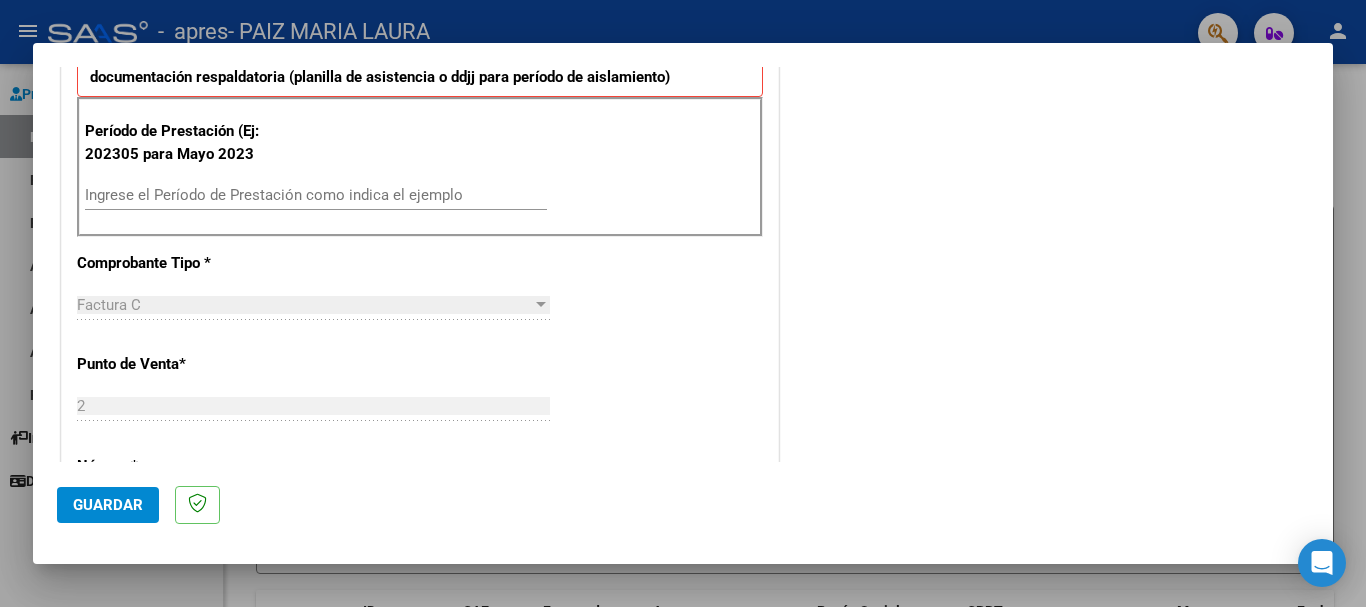 scroll, scrollTop: 561, scrollLeft: 0, axis: vertical 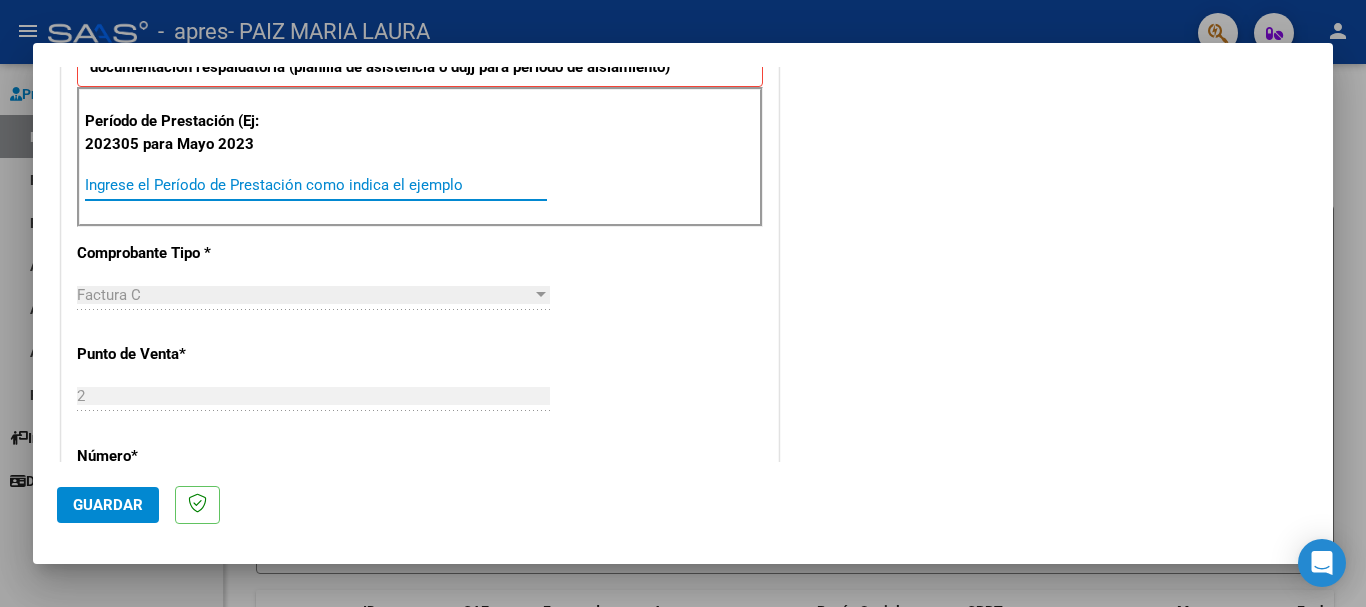 click on "Ingrese el Período de Prestación como indica el ejemplo" at bounding box center (316, 185) 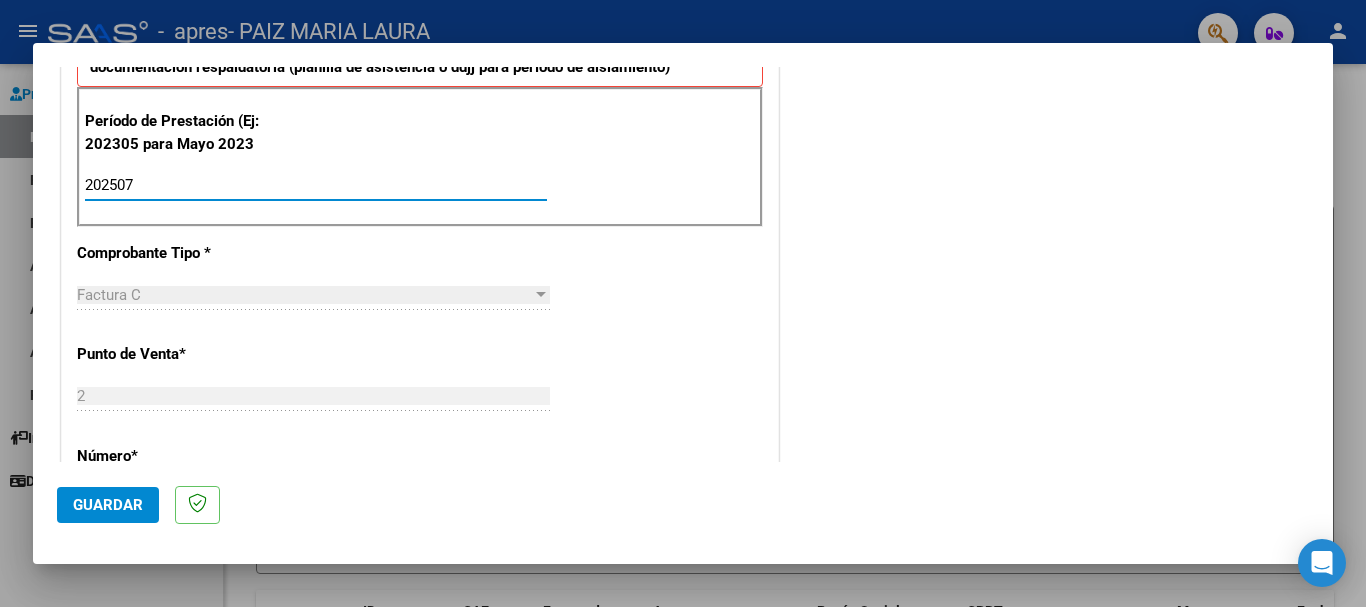 type on "202507" 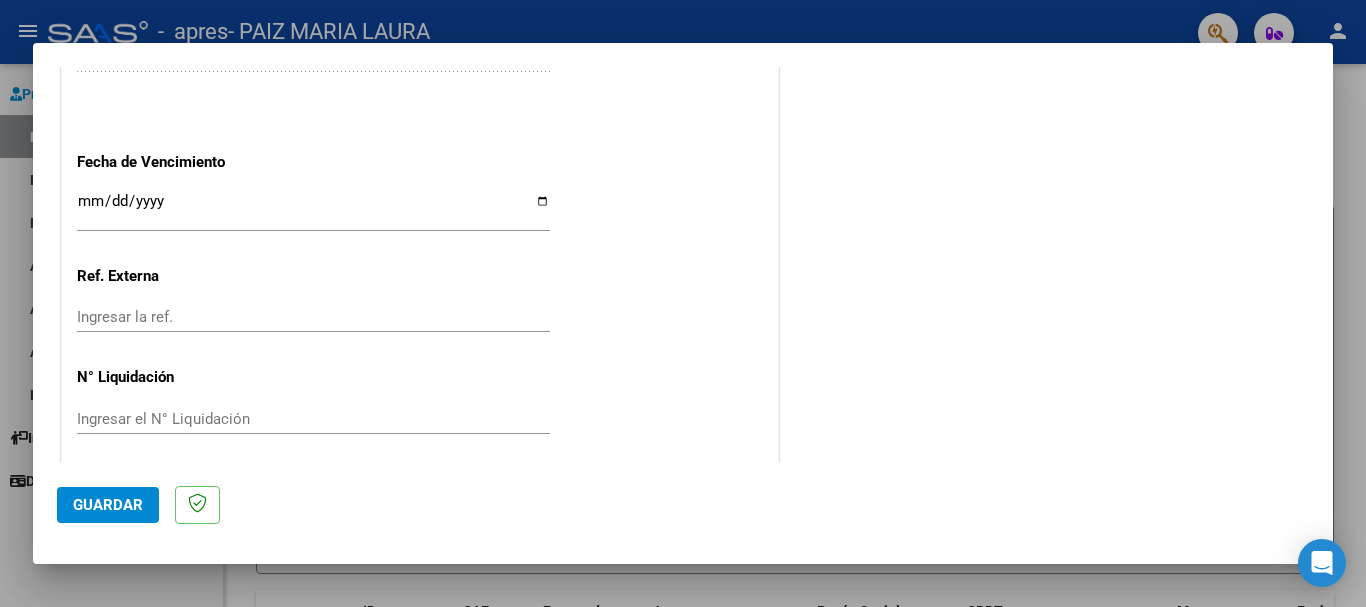 scroll, scrollTop: 1322, scrollLeft: 0, axis: vertical 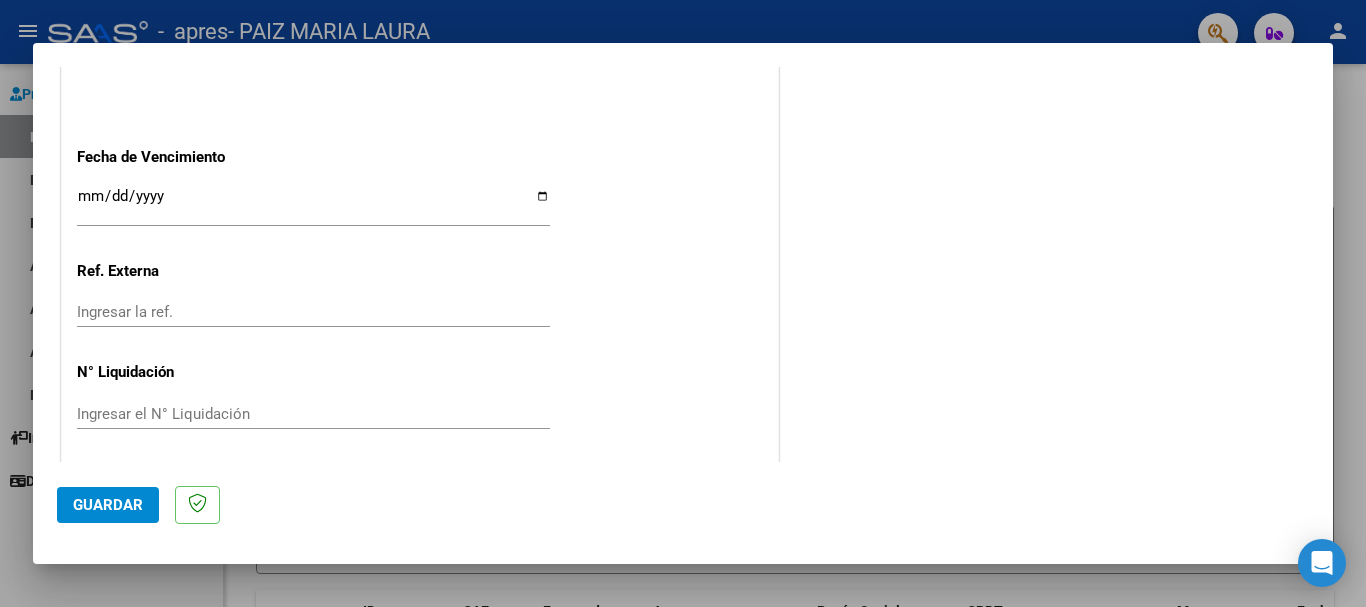 click on "Ingresar la fecha" at bounding box center [313, 204] 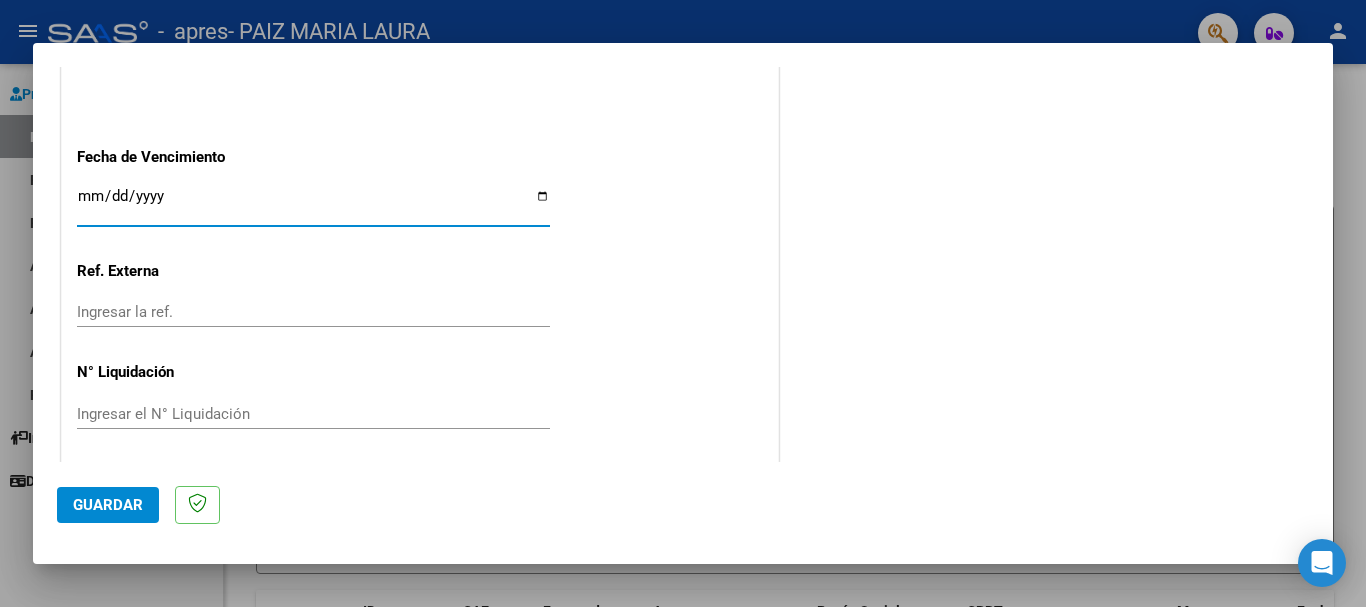 type on "2025-08-17" 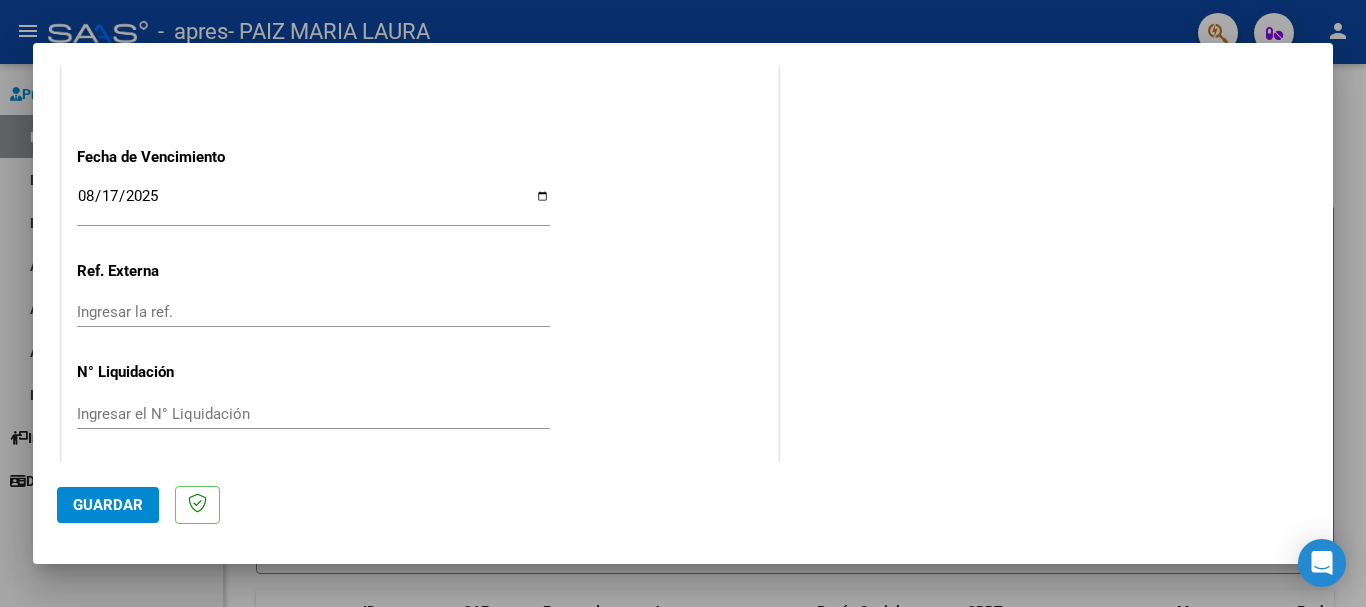 scroll, scrollTop: 1327, scrollLeft: 0, axis: vertical 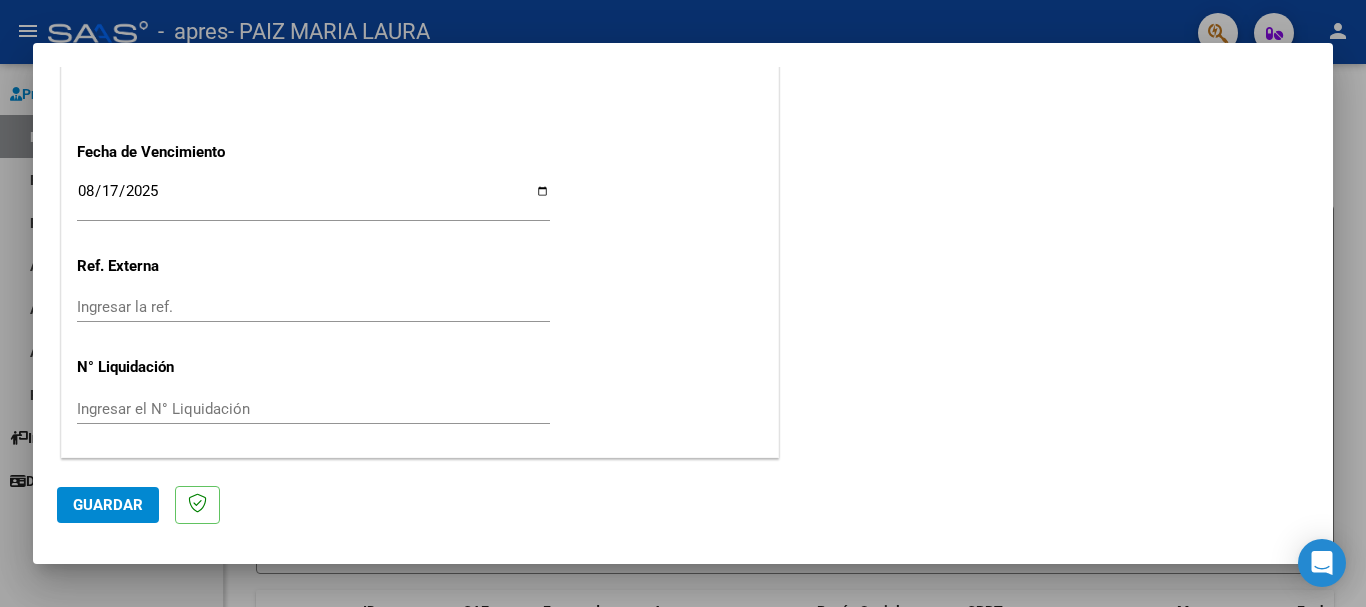 click at bounding box center (683, 303) 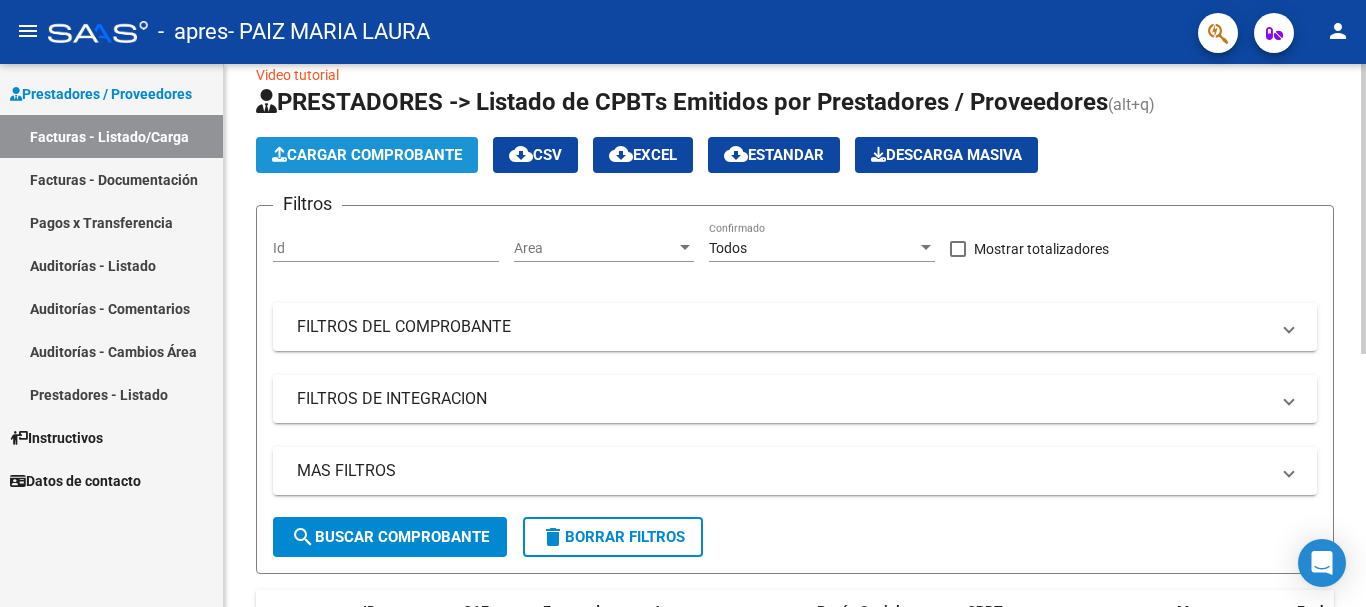 click on "Cargar Comprobante" 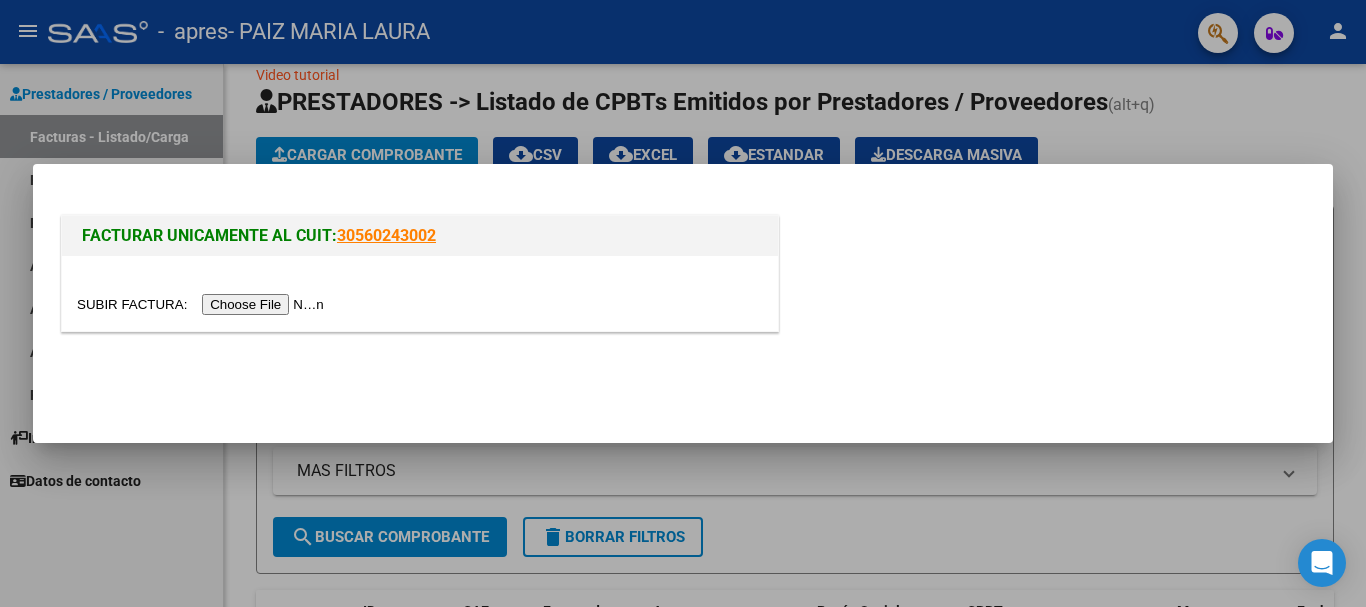 click at bounding box center [203, 304] 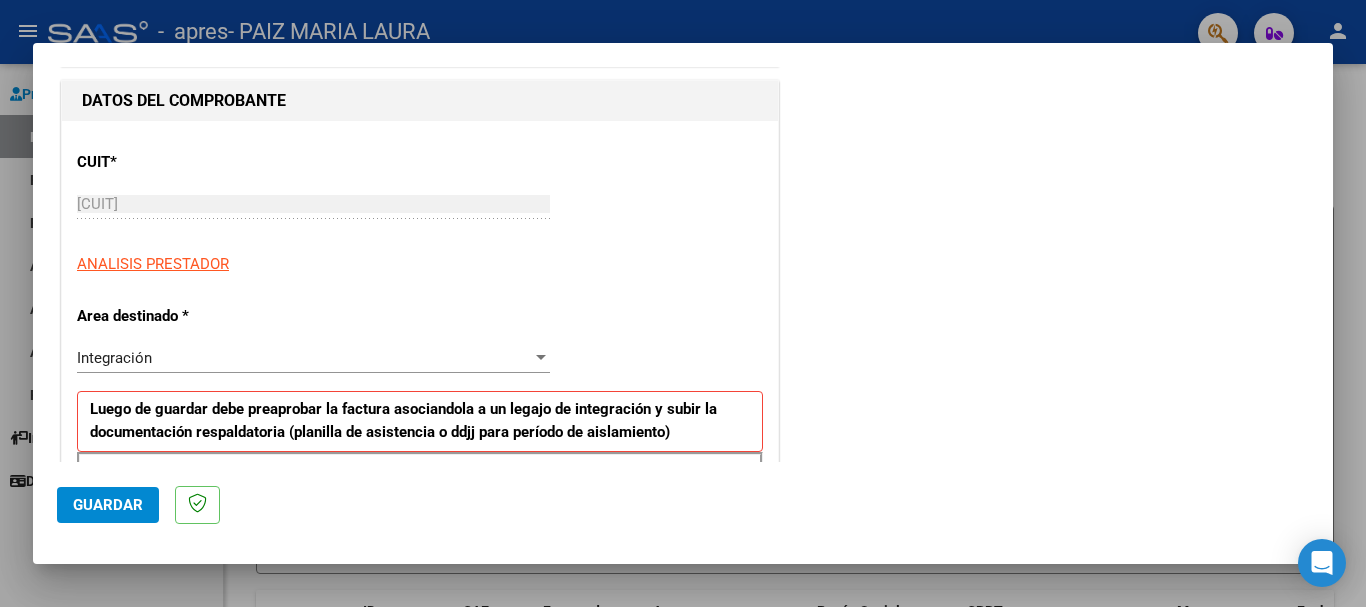 scroll, scrollTop: 206, scrollLeft: 0, axis: vertical 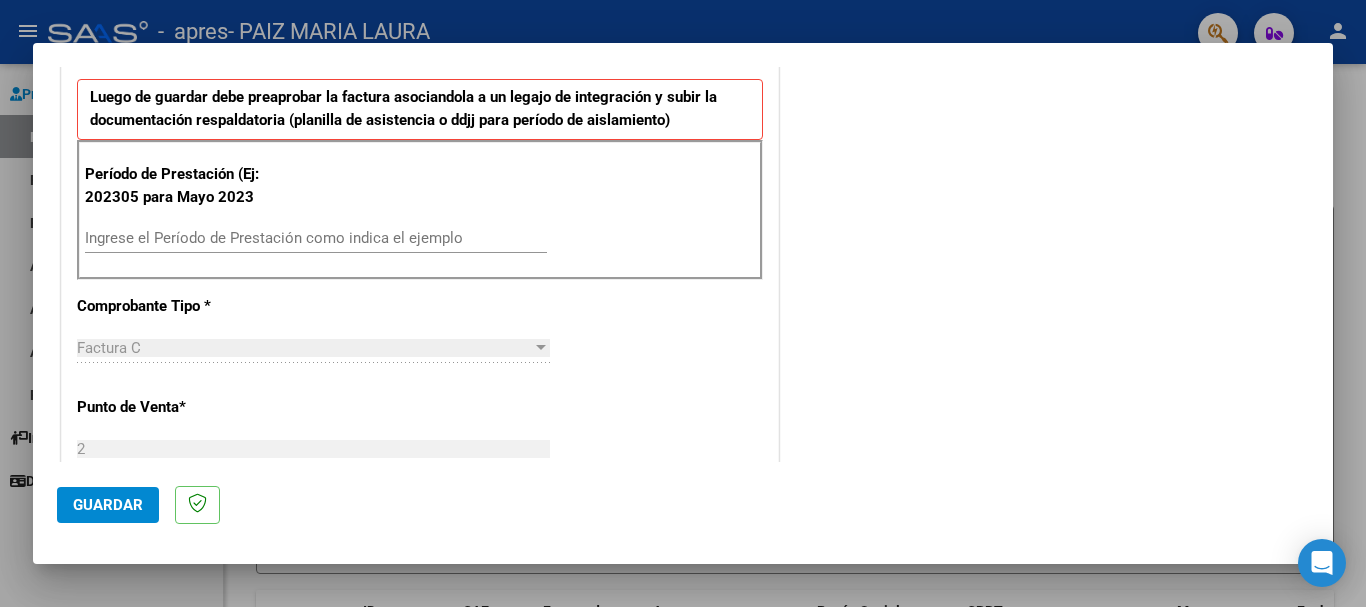 click on "Ingrese el Período de Prestación como indica el ejemplo" at bounding box center (316, 238) 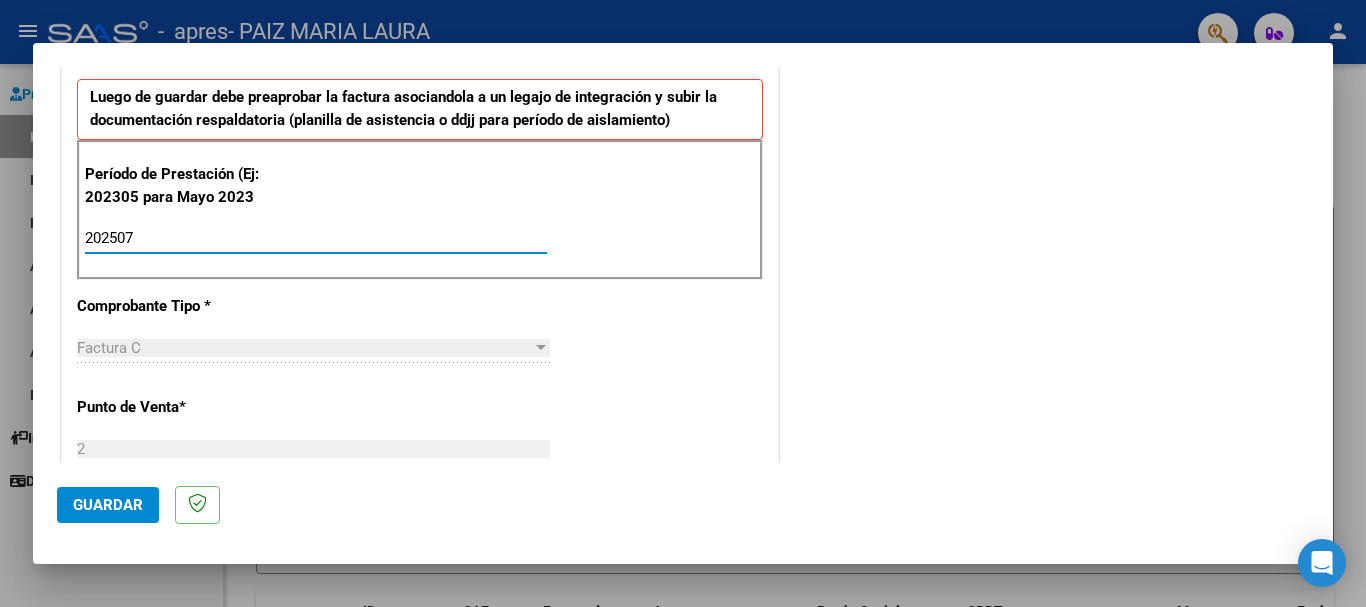 type on "202507" 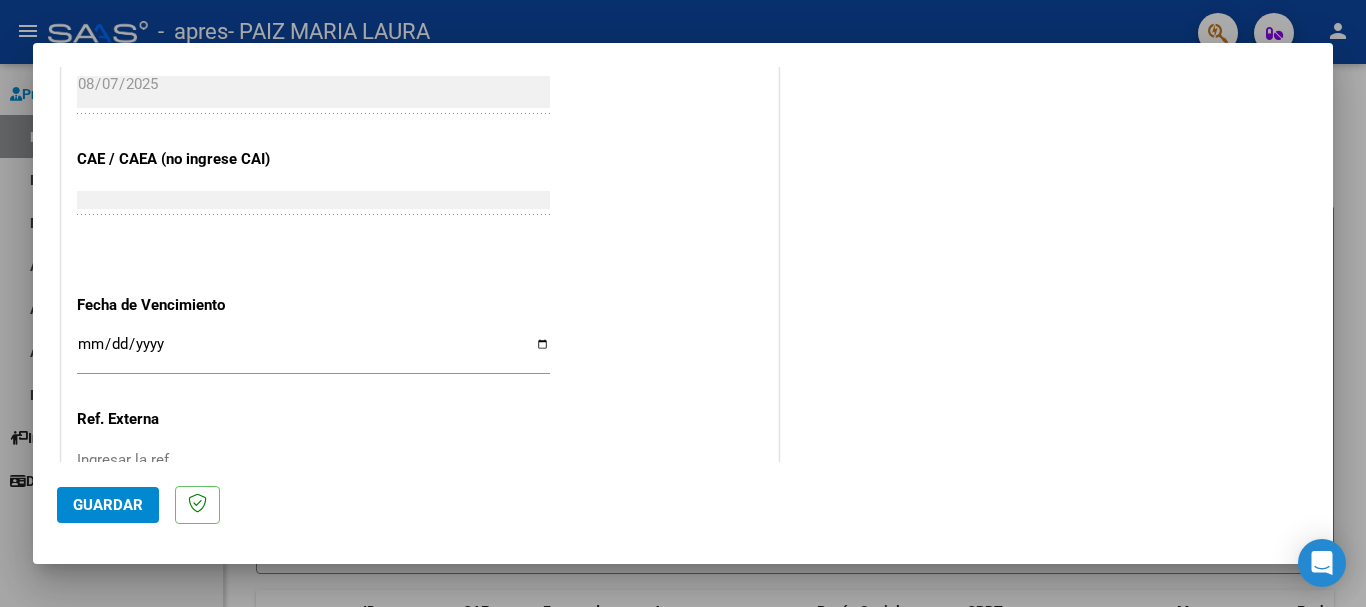 scroll, scrollTop: 1274, scrollLeft: 0, axis: vertical 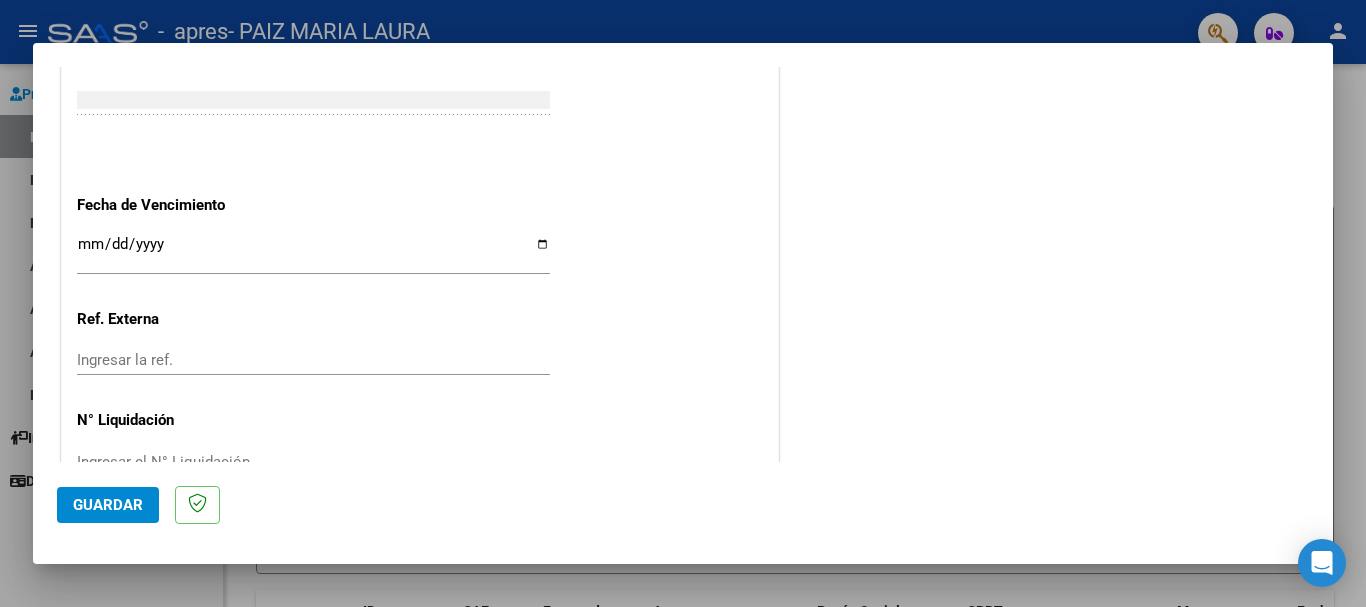 click on "Ingresar la fecha" at bounding box center (313, 252) 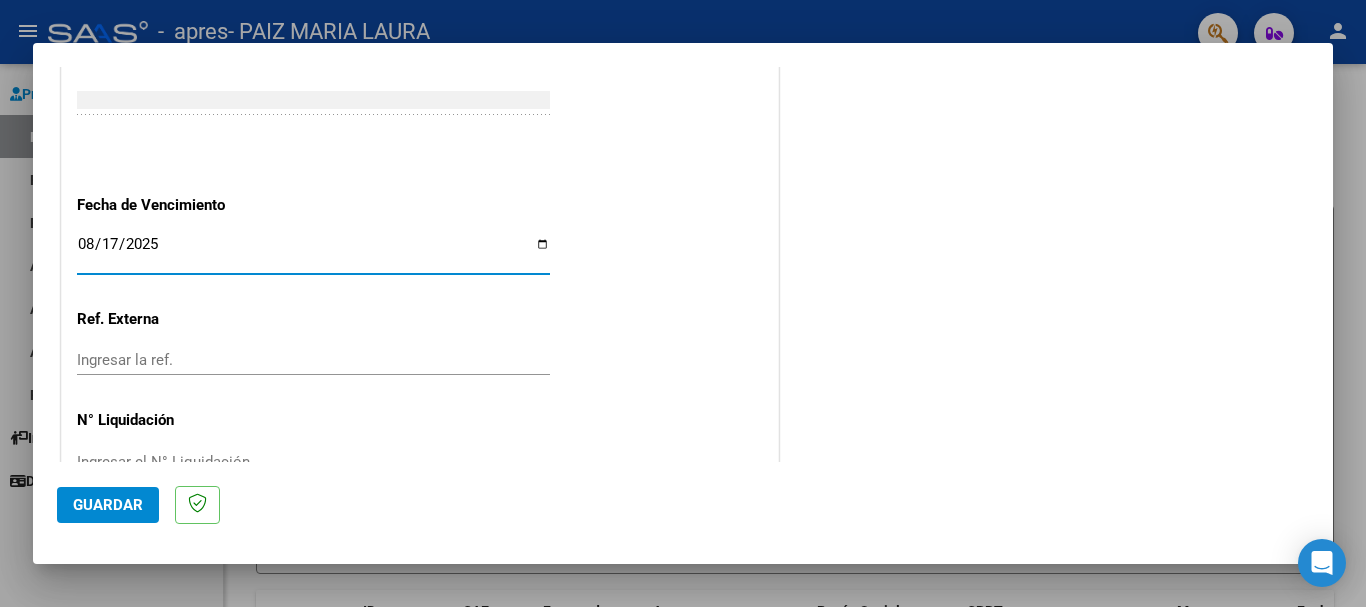 type on "2025-08-17" 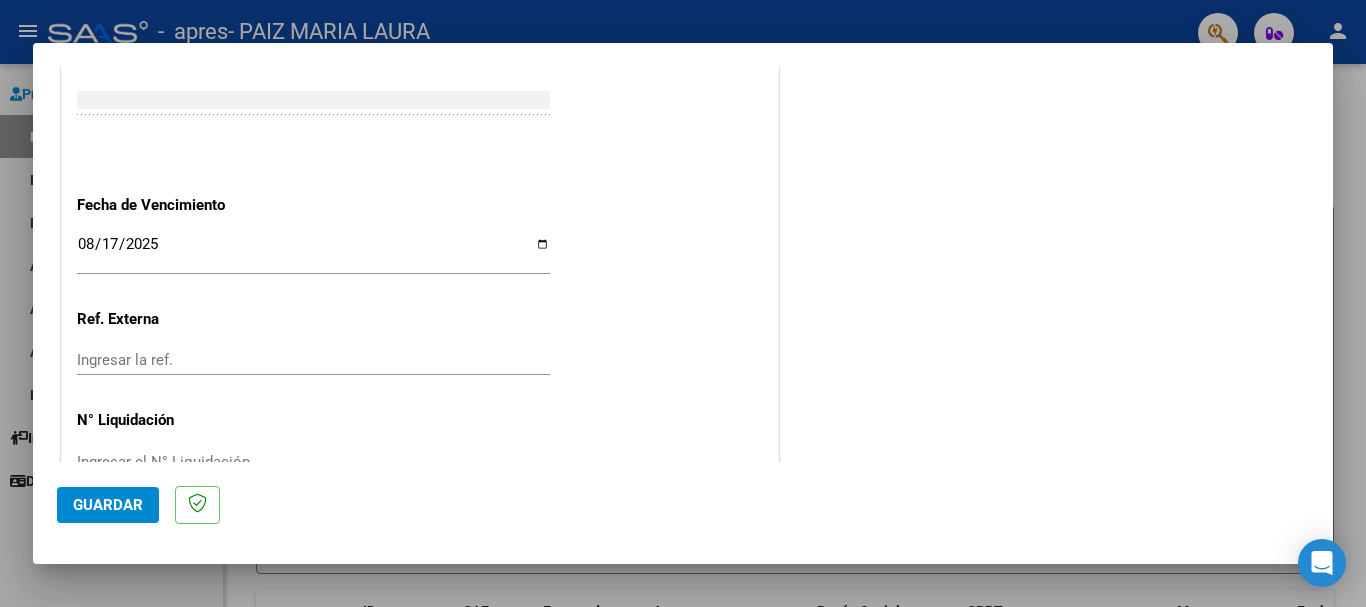 scroll, scrollTop: 1327, scrollLeft: 0, axis: vertical 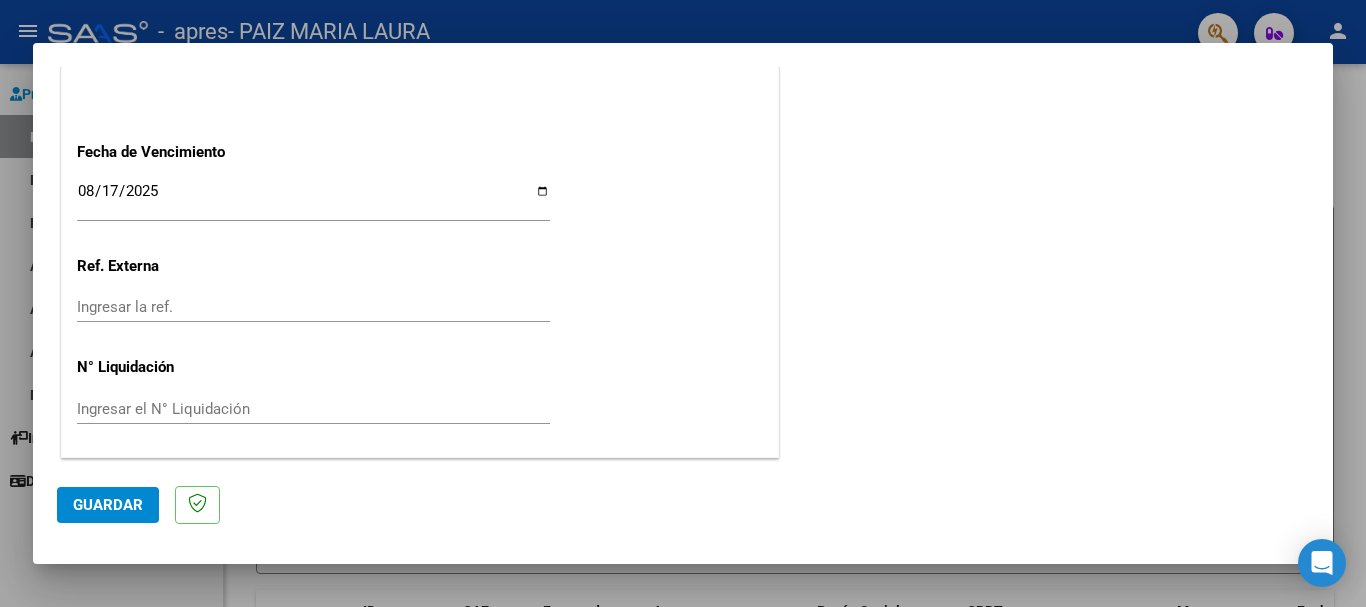 click on "Guardar" 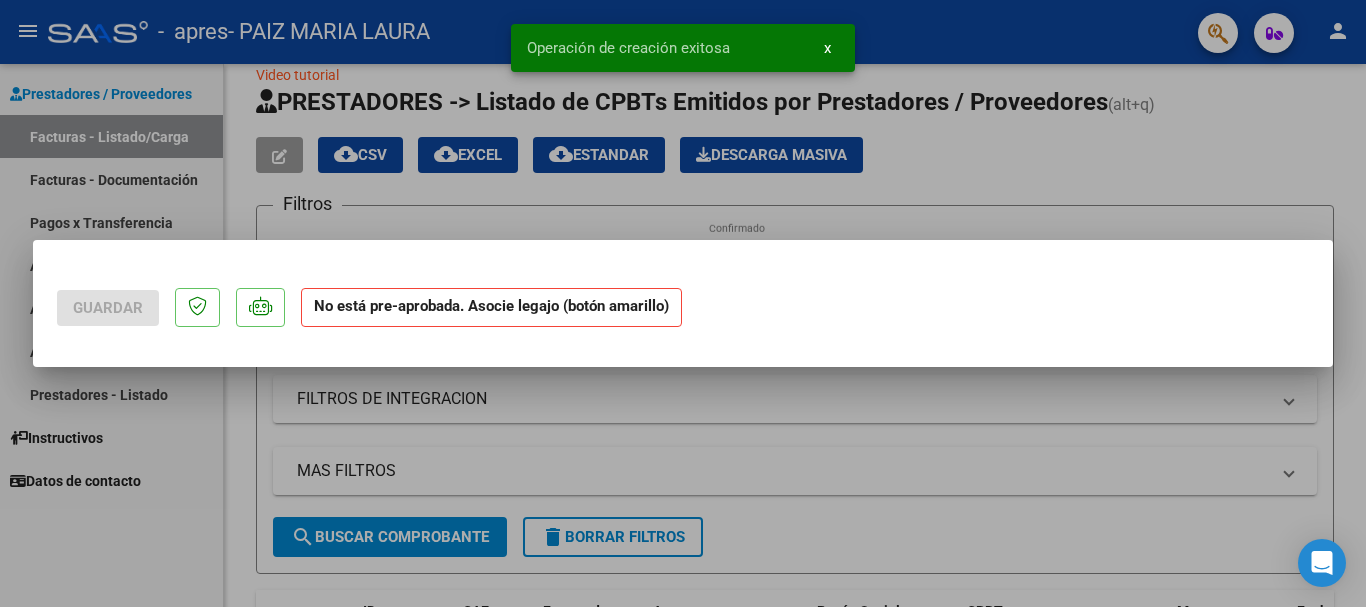 scroll, scrollTop: 0, scrollLeft: 0, axis: both 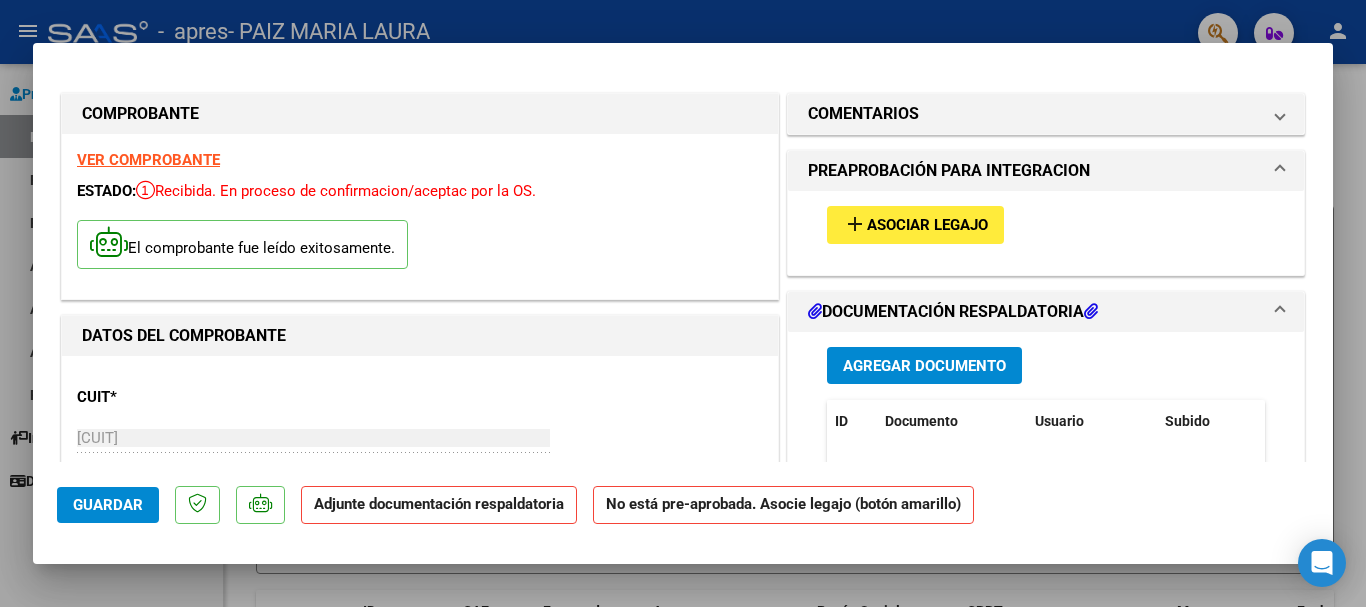 click on "Asociar Legajo" at bounding box center [927, 226] 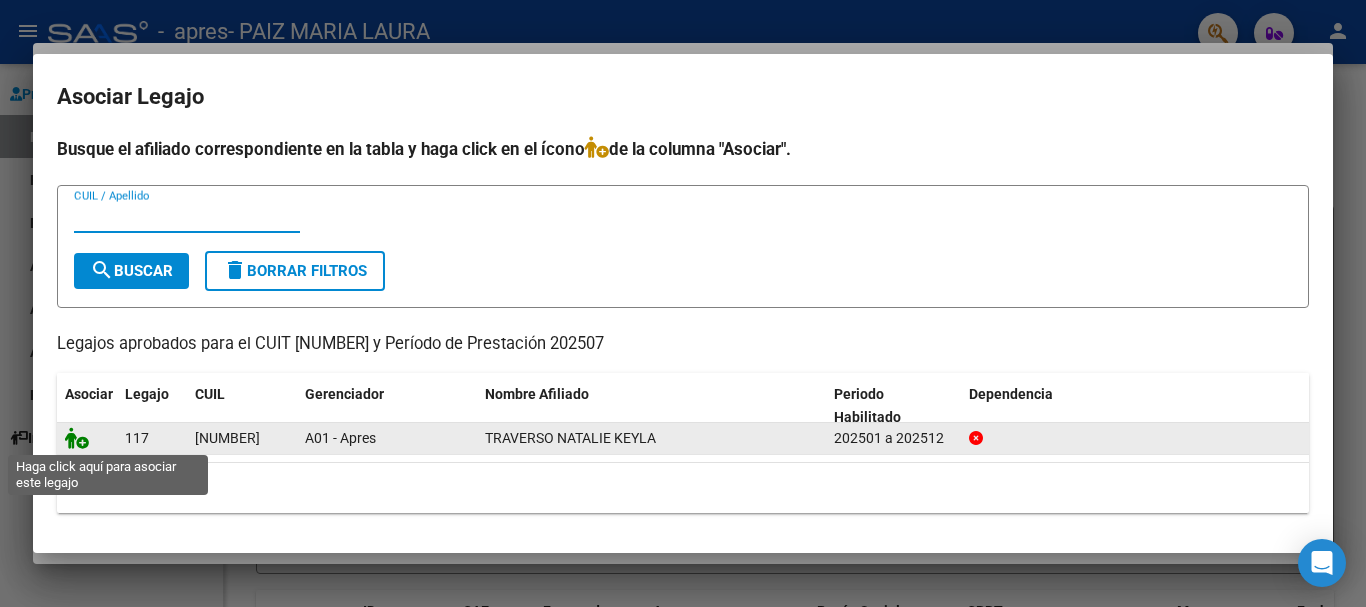 click 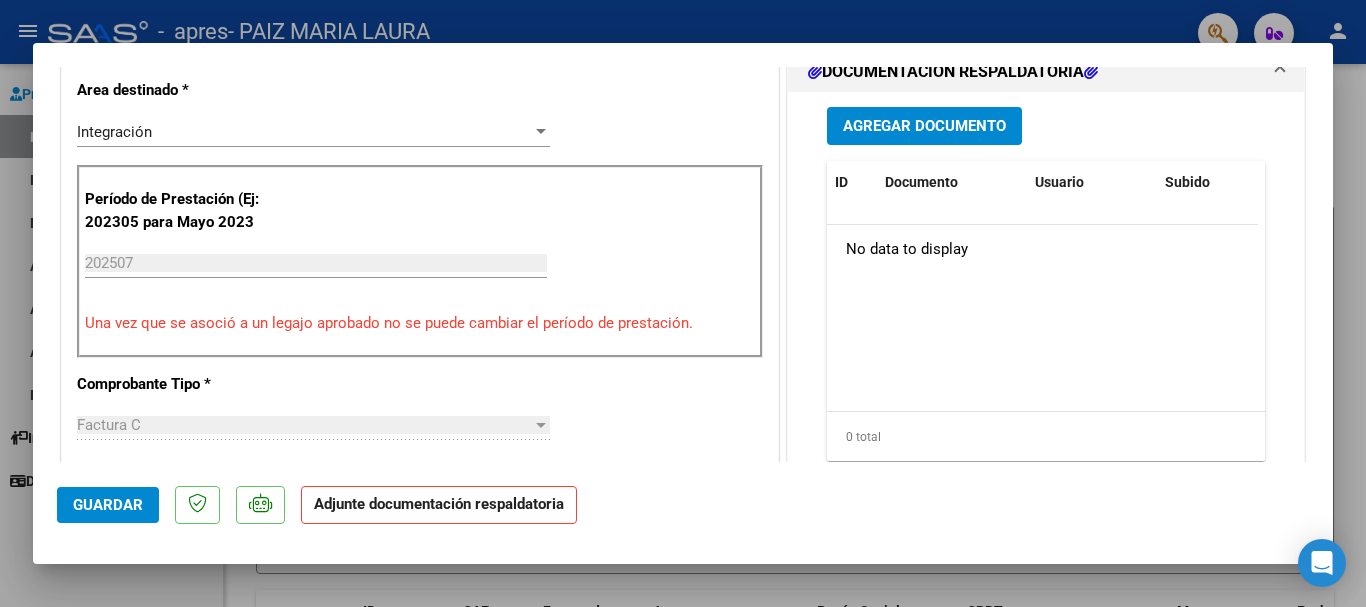 scroll, scrollTop: 543, scrollLeft: 0, axis: vertical 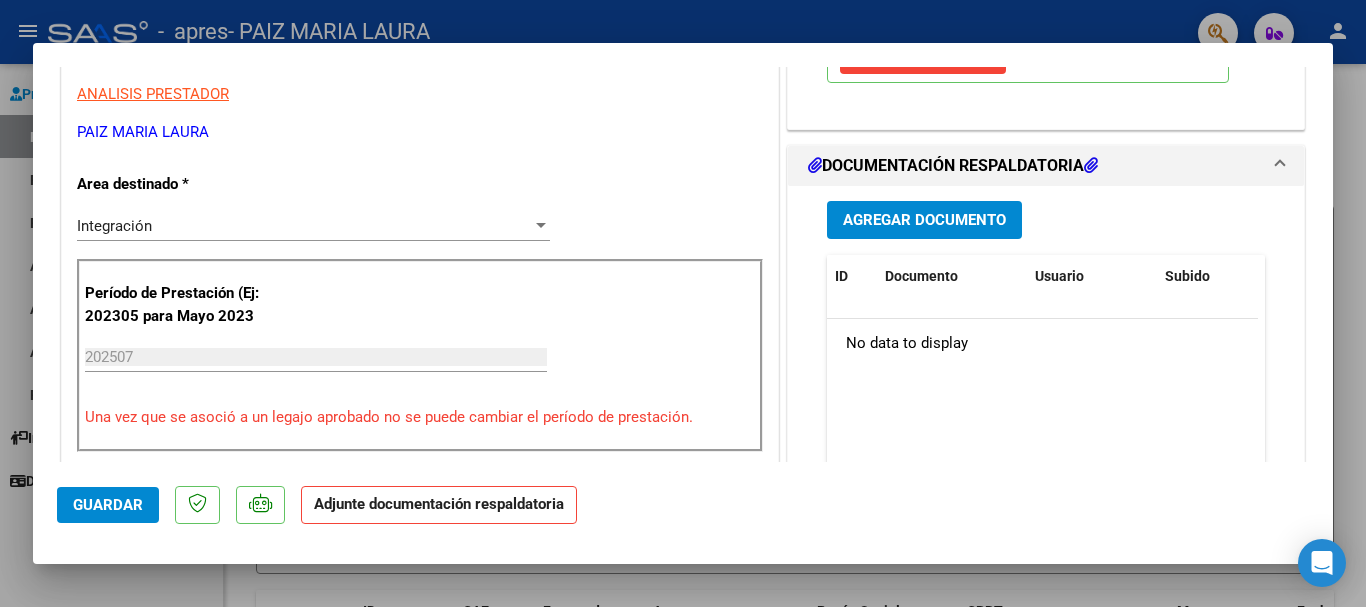 click on "Agregar Documento" at bounding box center (924, 221) 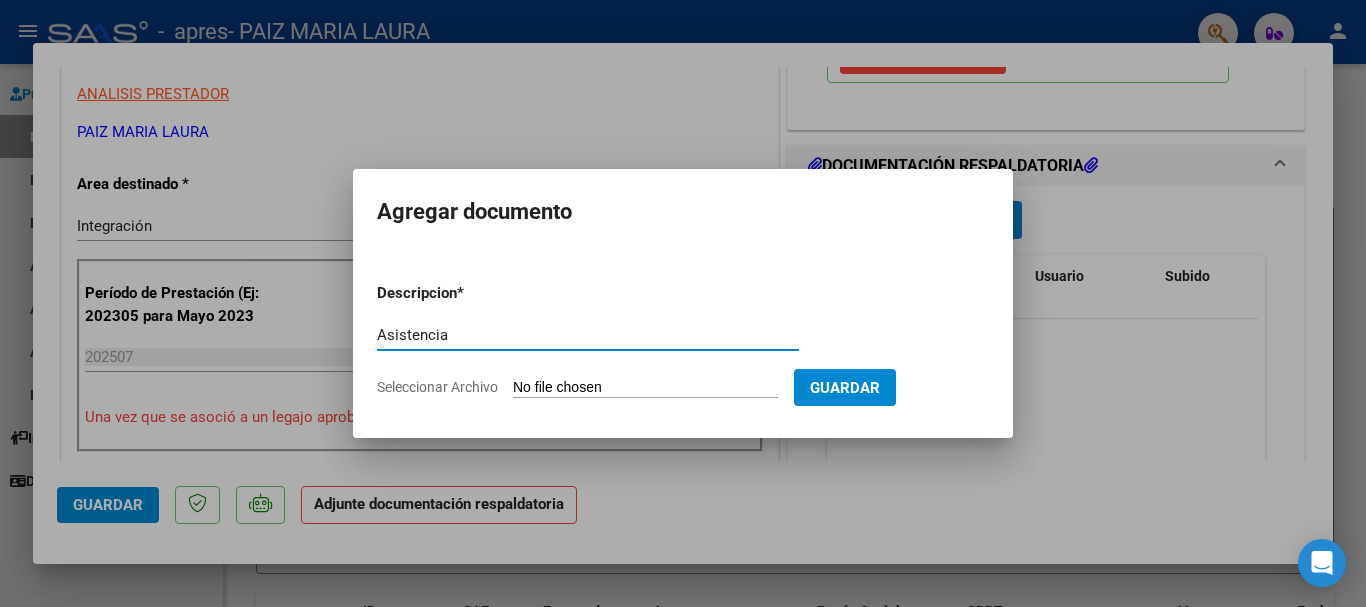 type on "Asistencia" 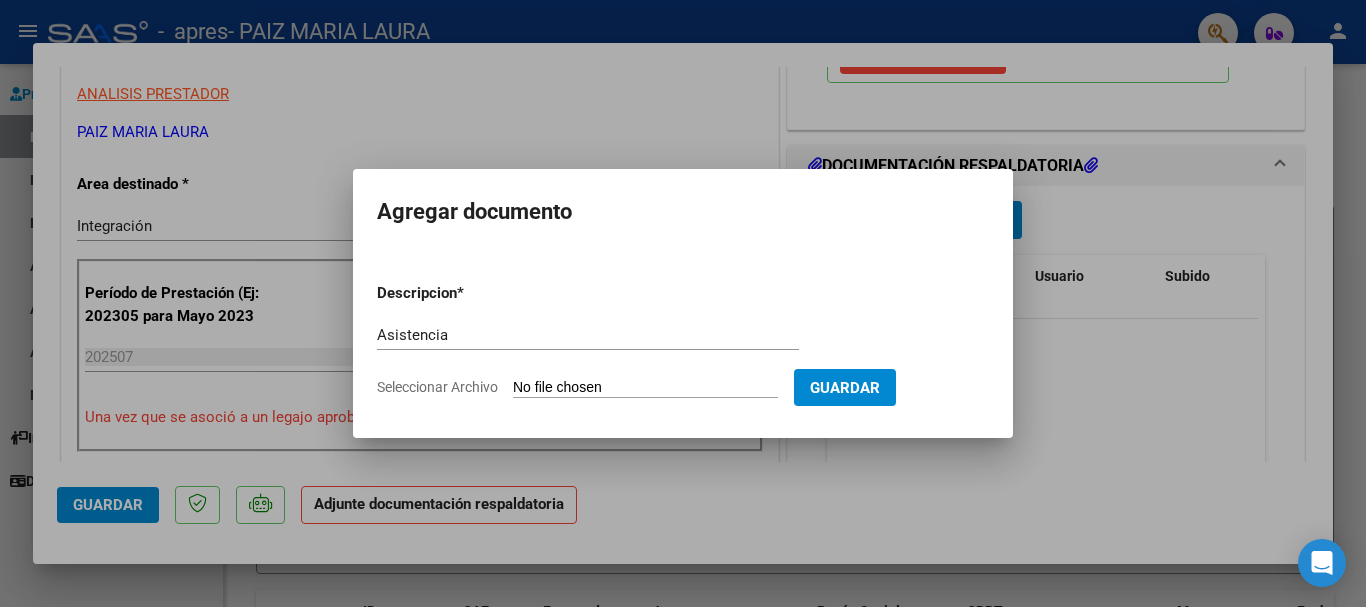 type on "C:\fakepath\Asistencia Natalis.pdf" 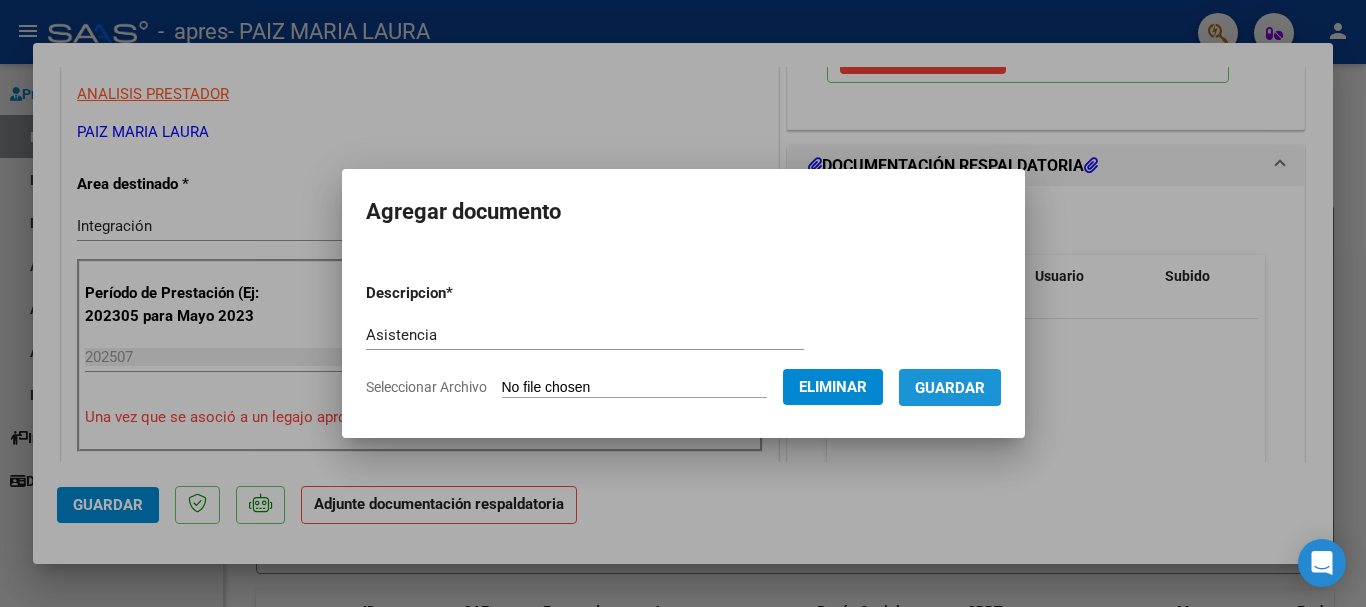 click on "Guardar" at bounding box center (950, 388) 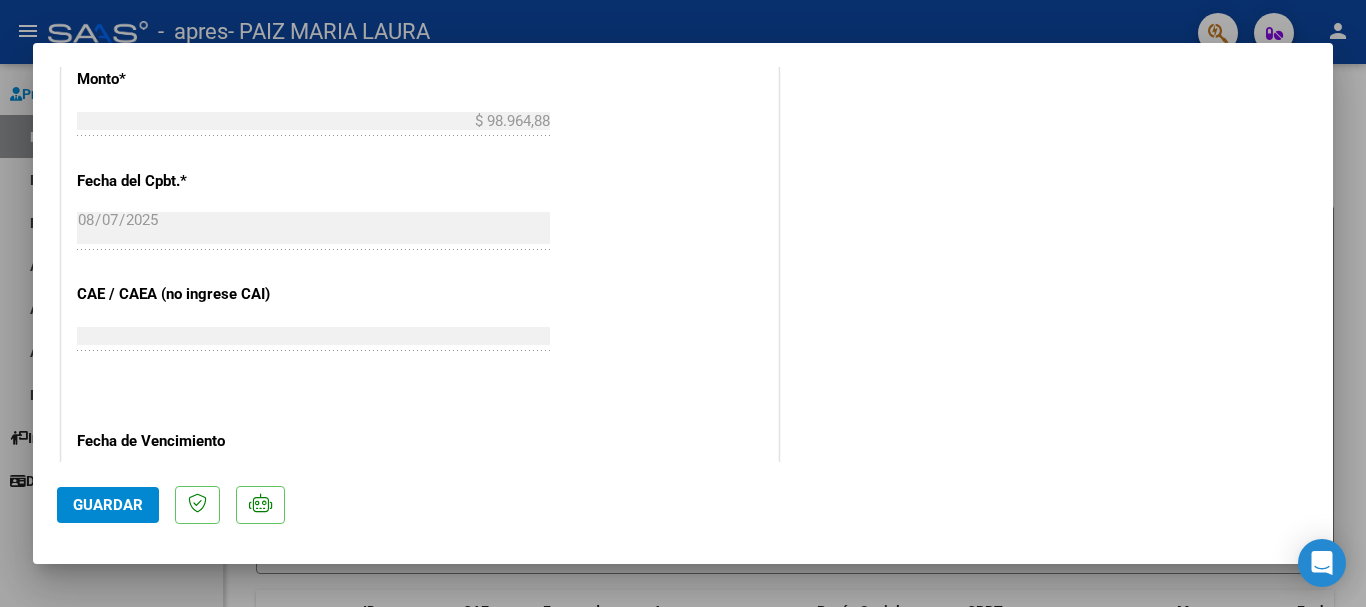 scroll, scrollTop: 1395, scrollLeft: 0, axis: vertical 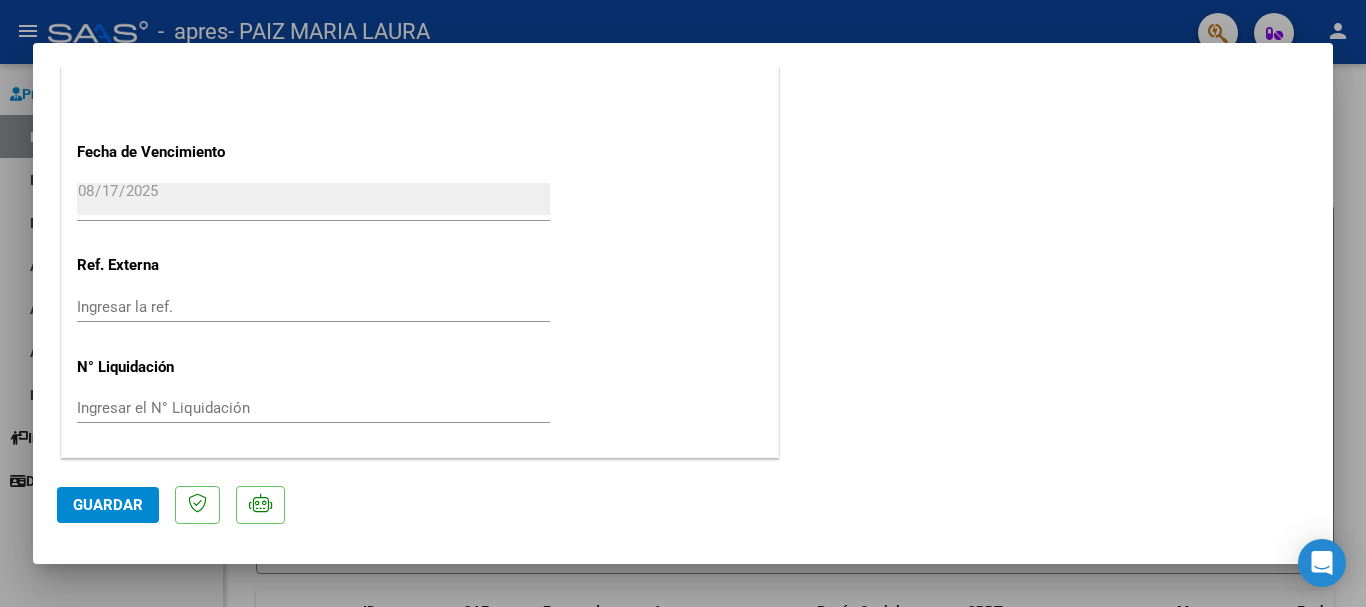 click on "Guardar" 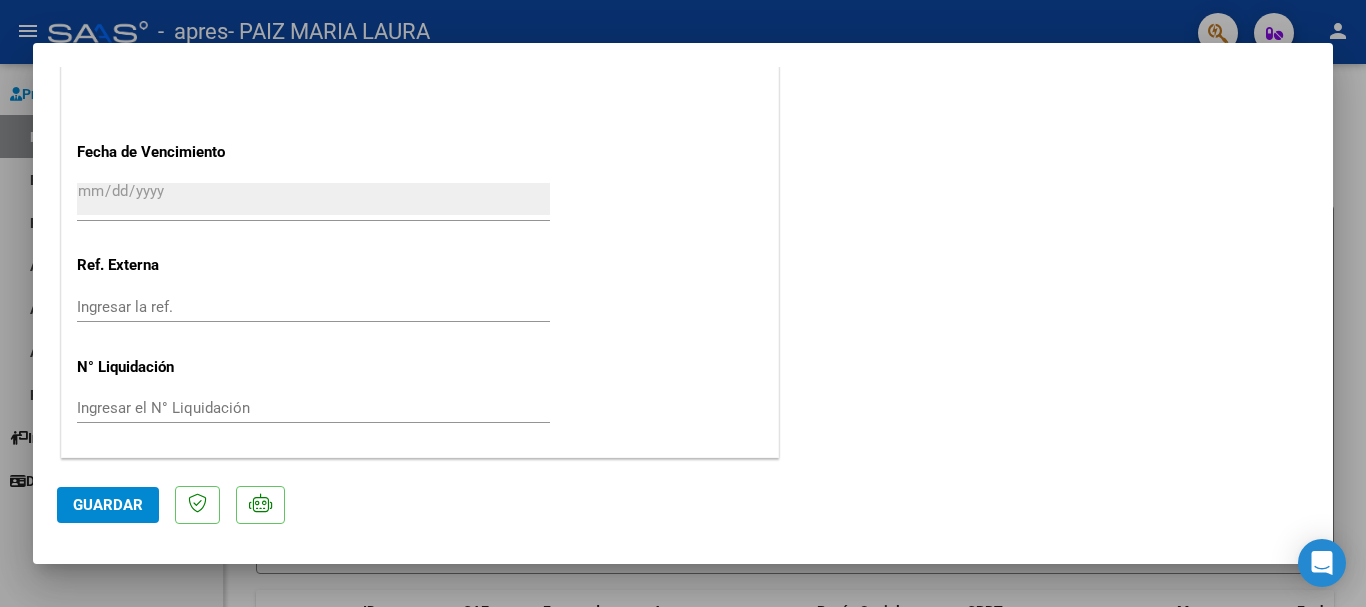 scroll, scrollTop: 1547, scrollLeft: 0, axis: vertical 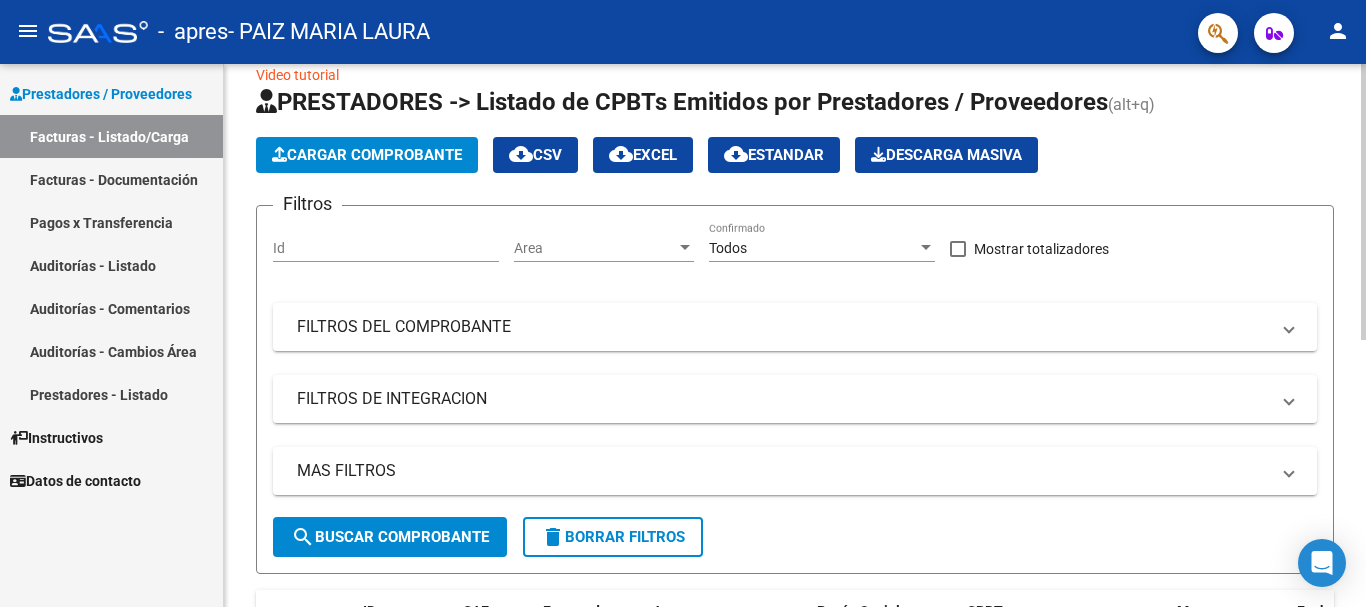 click 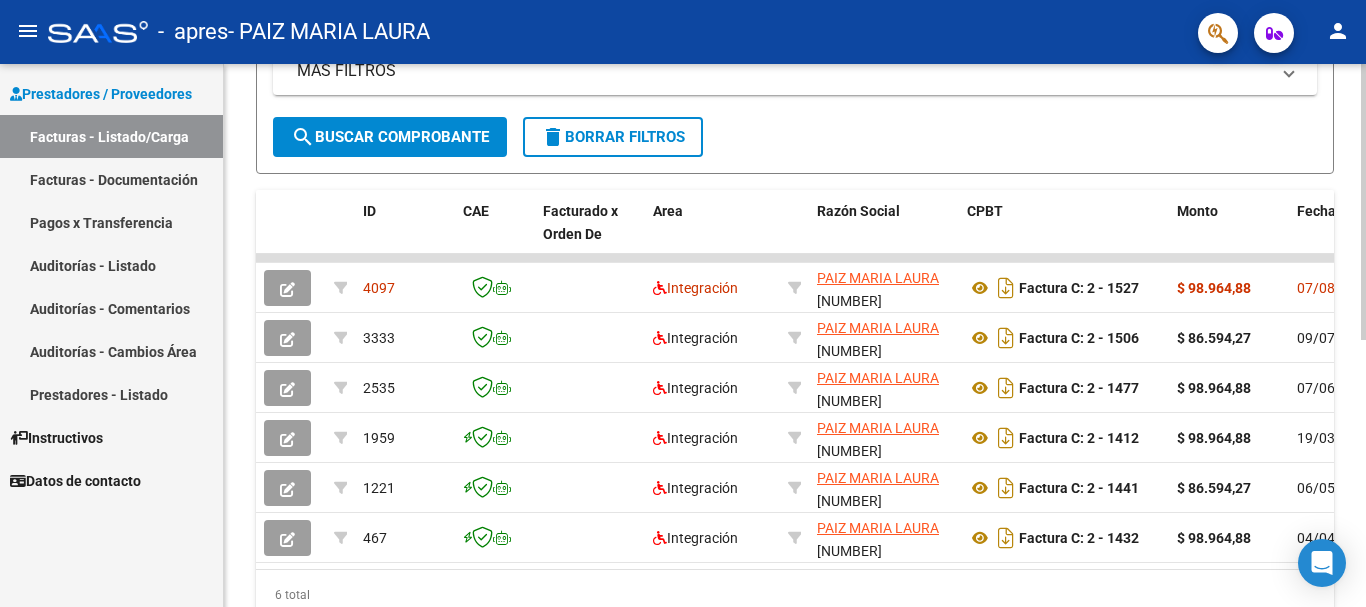 scroll, scrollTop: 472, scrollLeft: 0, axis: vertical 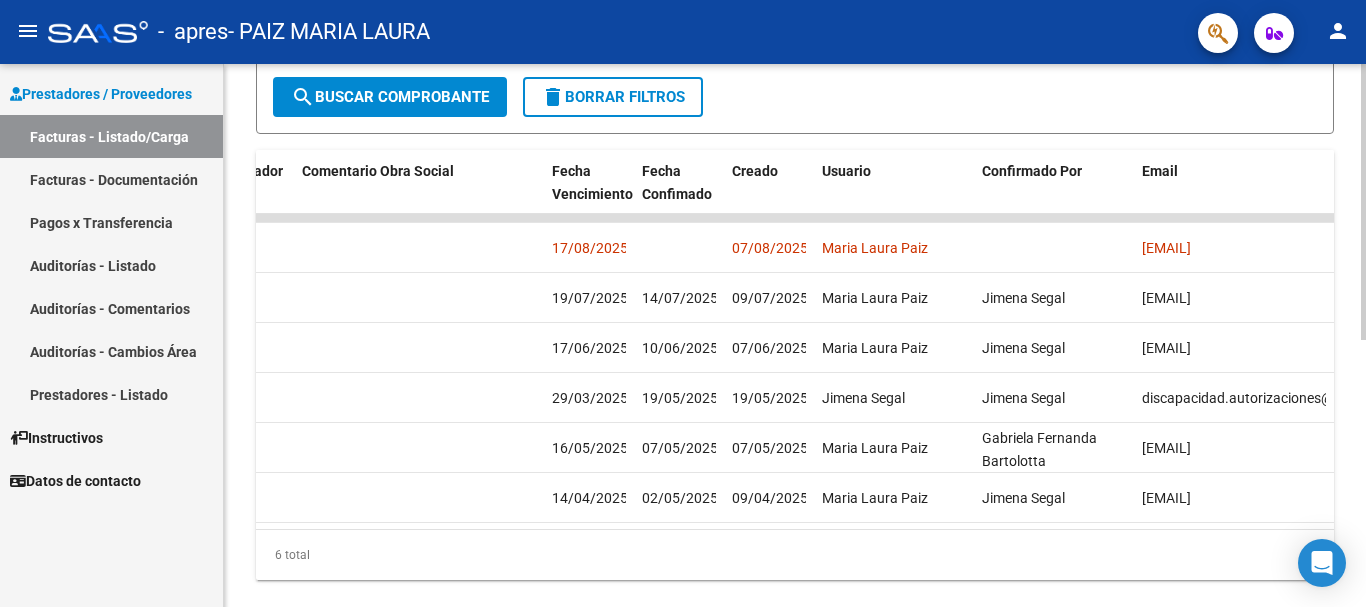 click on "Video tutorial   PRESTADORES -> Listado de CPBTs Emitidos por Prestadores / Proveedores (alt+q)   Cargar Comprobante
cloud_download  CSV  cloud_download  EXCEL  cloud_download  Estandar   Descarga Masiva
Filtros Id Area Area Todos Confirmado   Mostrar totalizadores   FILTROS DEL COMPROBANTE  Comprobante Tipo Comprobante Tipo Start date – End date Fec. Comprobante Desde / Hasta Días Emisión Desde(cant. días) Días Emisión Hasta(cant. días) CUIT / Razón Social Pto. Venta Nro. Comprobante Código SSS CAE Válido CAE Válido Todos Cargado Módulo Hosp. Todos Tiene facturacion Apócrifa Hospital Refes  FILTROS DE INTEGRACION  Período De Prestación Campos del Archivo de Rendición Devuelto x SSS (dr_envio) Todos Rendido x SSS (dr_envio) Tipo de Registro Tipo de Registro Período Presentación Período Presentación Campos del Legajo Asociado (preaprobación) Afiliado Legajo (cuil/nombre) Todos Solo facturas preaprobadas  MAS FILTROS  Todos Con Doc. Respaldatoria Todos Con Trazabilidad Todos – – 0" 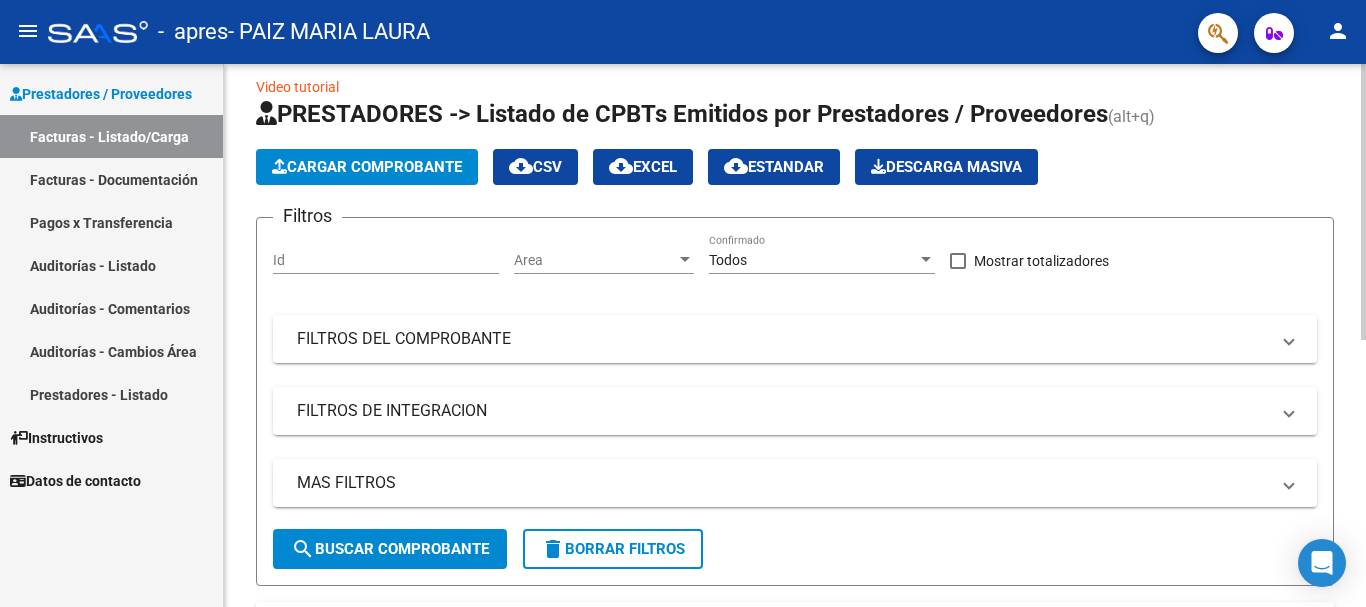 scroll, scrollTop: 4, scrollLeft: 0, axis: vertical 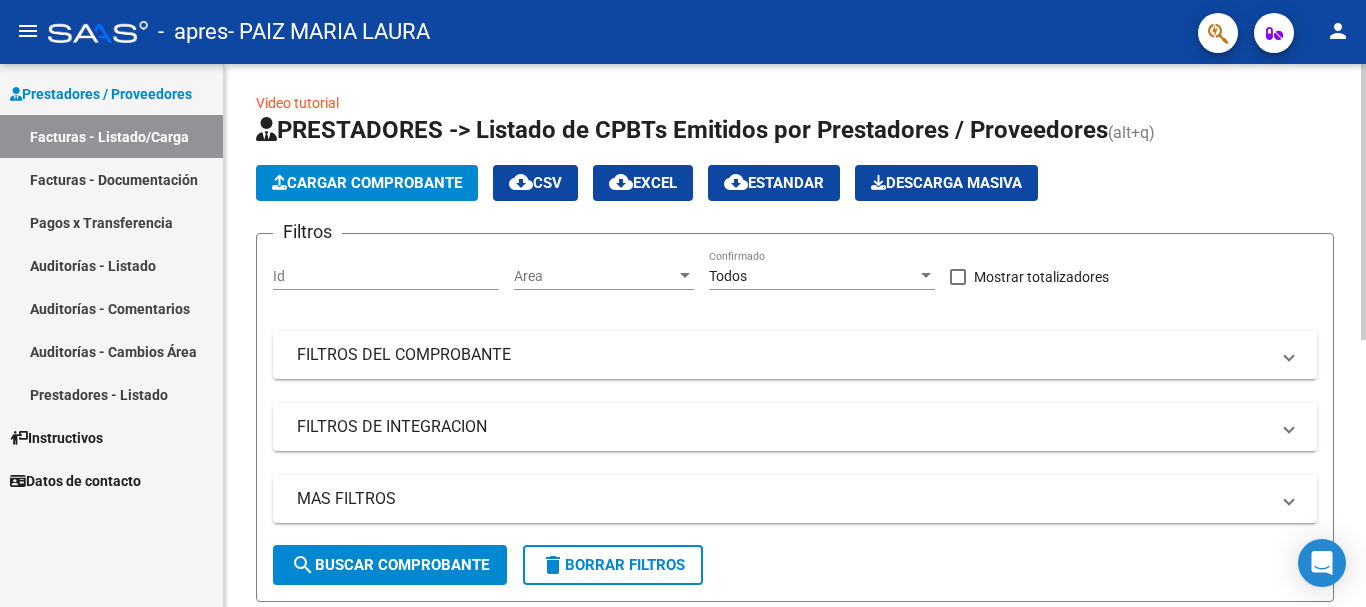 click 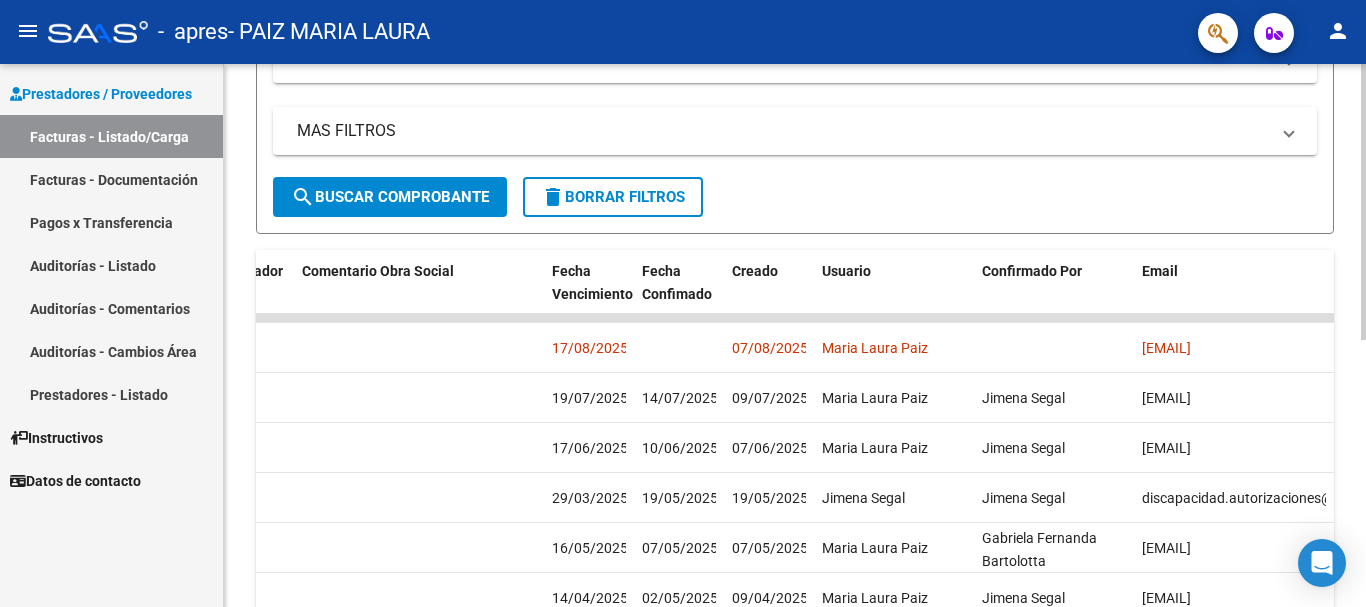 scroll, scrollTop: 374, scrollLeft: 0, axis: vertical 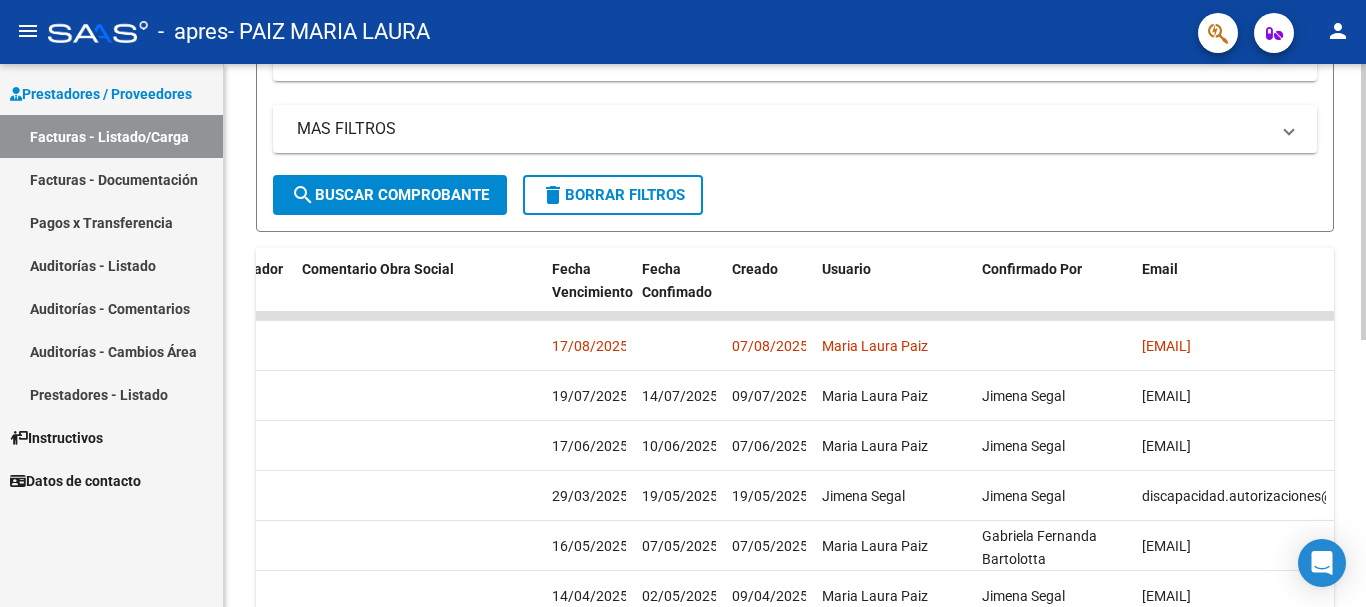 click 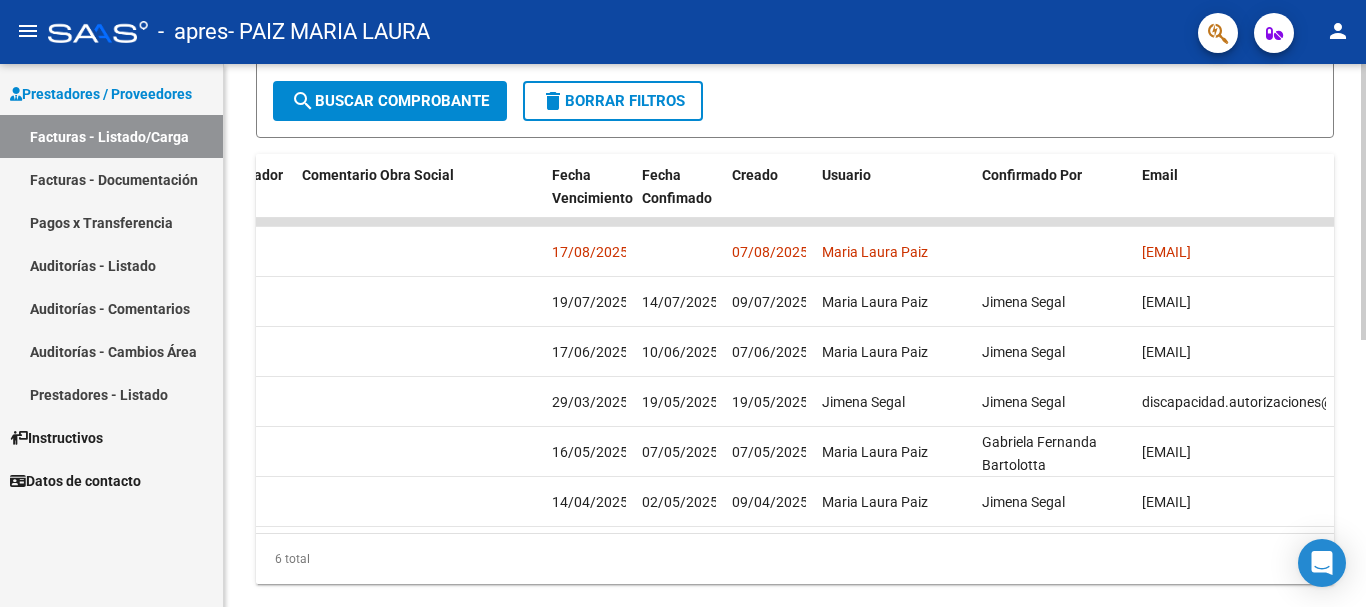 scroll, scrollTop: 484, scrollLeft: 0, axis: vertical 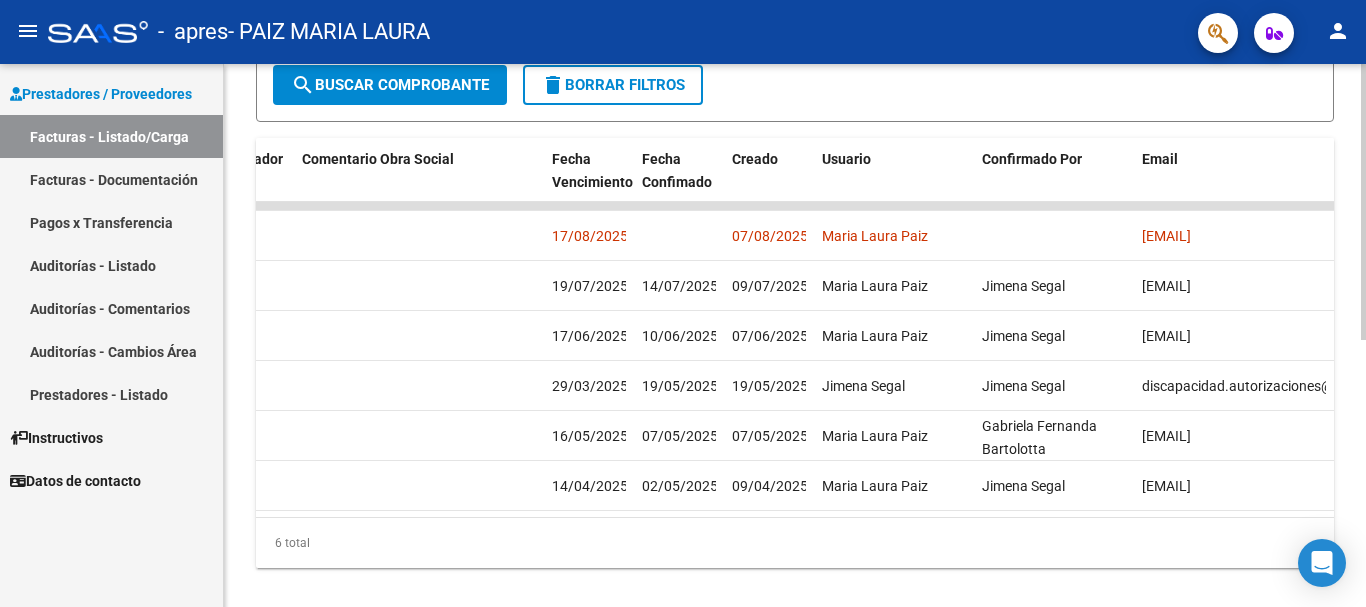 click 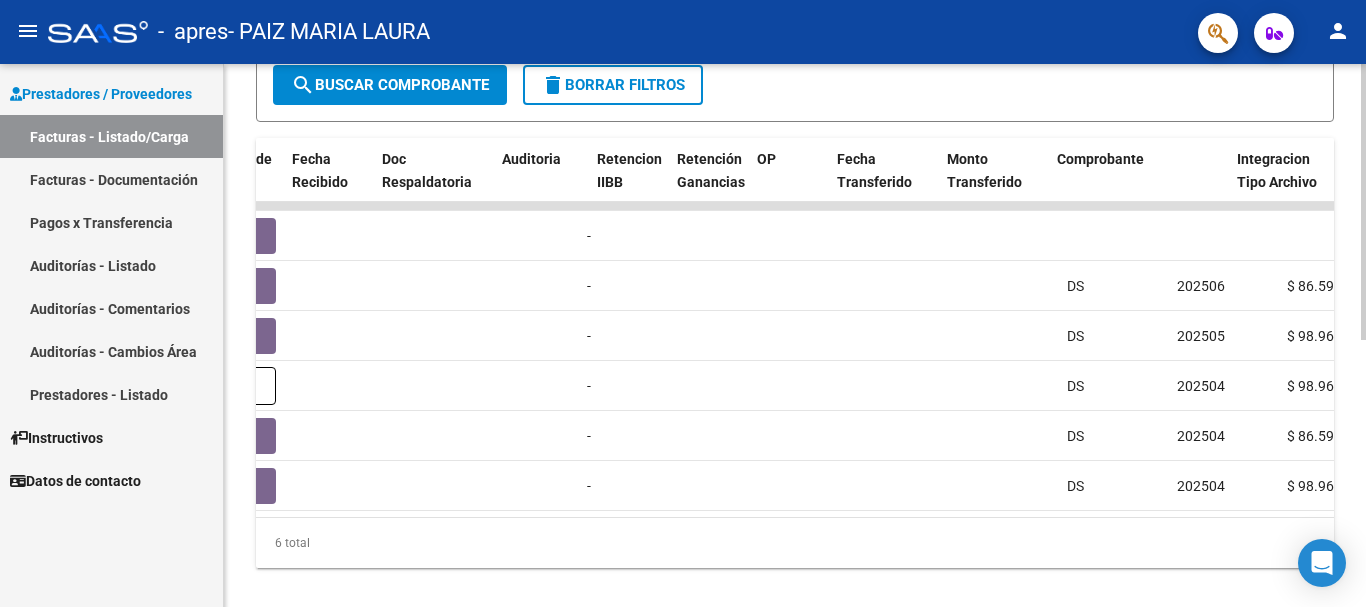 scroll, scrollTop: 0, scrollLeft: 1185, axis: horizontal 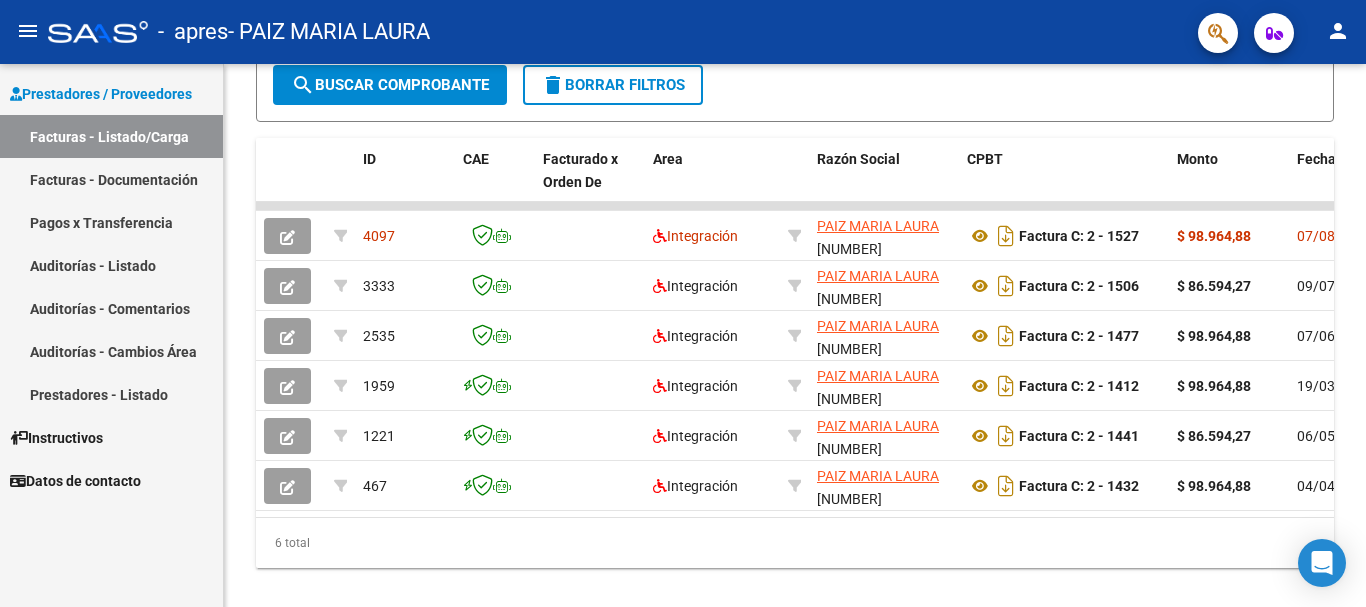 click on "Facturas - Documentación" at bounding box center [111, 179] 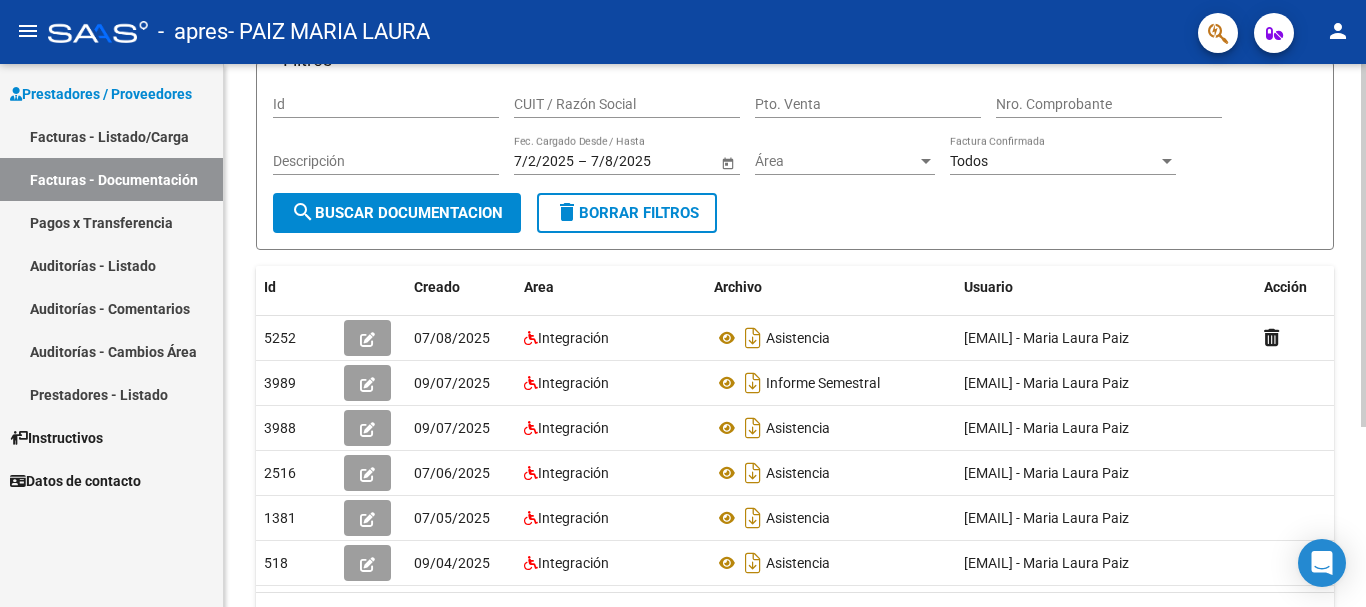 scroll, scrollTop: 205, scrollLeft: 0, axis: vertical 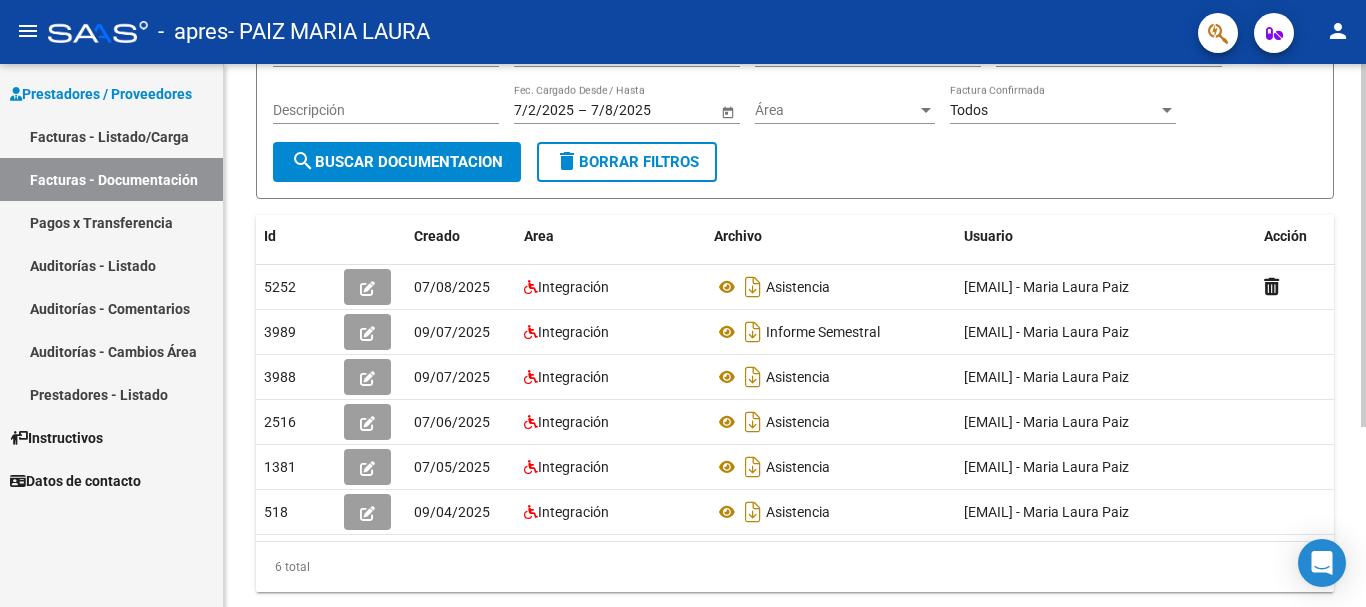 click 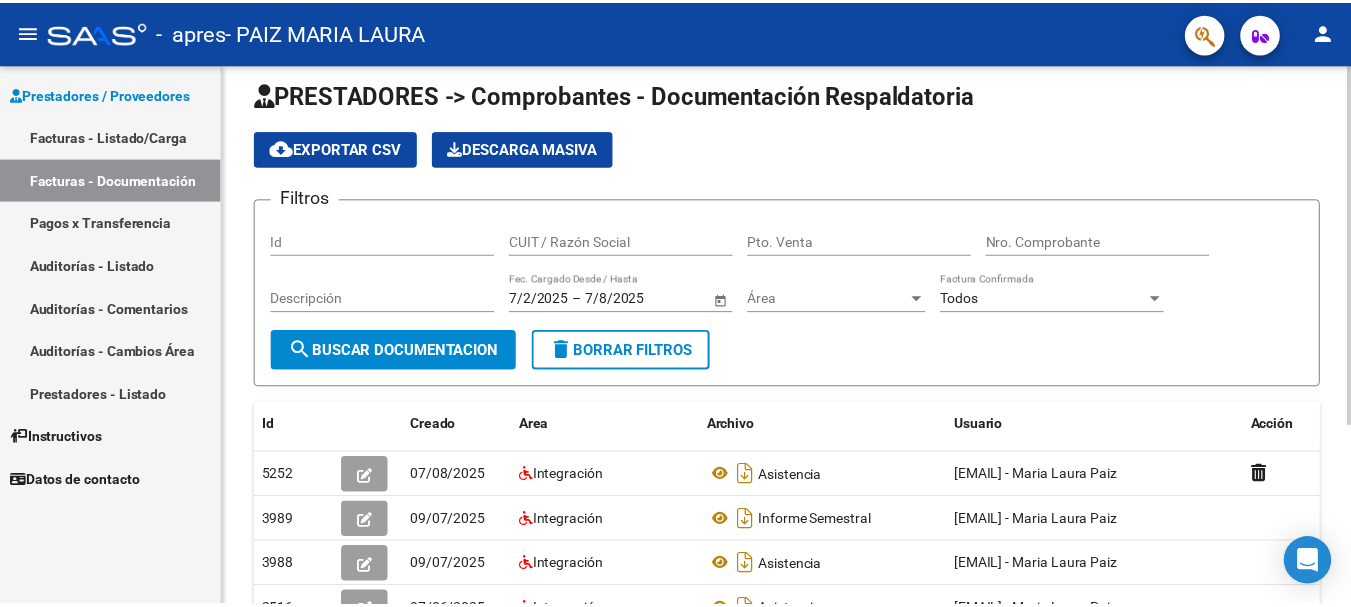 scroll, scrollTop: 0, scrollLeft: 0, axis: both 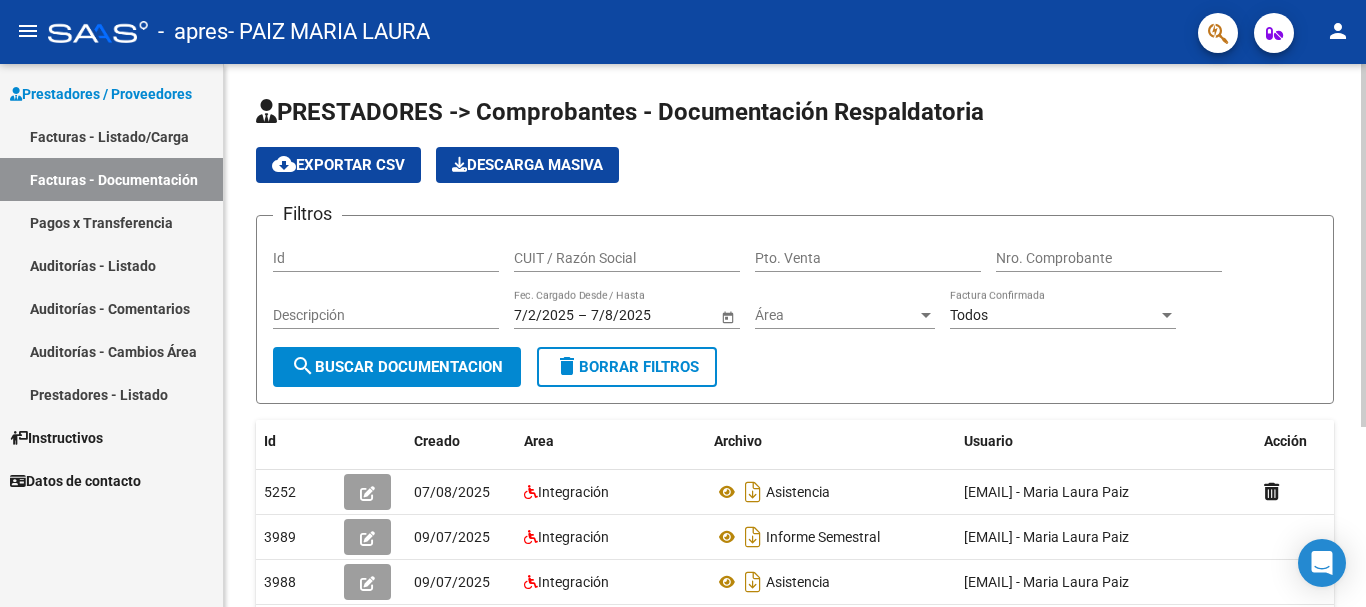 click on "menu -  apres  - PAIZ MARIA LAURA person   Prestadores / Proveedores Facturas - Listado/Carga Facturas - Documentación Pagos x Transferencia Auditorías - Listado Auditorías - Comentarios Auditorías - Cambios Área Prestadores - Listado    Instructivos    Datos de contacto  PRESTADORES -> Comprobantes - Documentación Respaldatoria cloud_download  Exportar CSV   Descarga Masiva
Filtros Id CUIT / Razón Social Pto. Venta Nro. Comprobante Descripción 7/2/2025 7/2/2025 – 7/8/2025 7/8/2025 Fec. Cargado Desde / Hasta Área Área Todos Factura Confirmada search  Buscar Documentacion  delete  Borrar Filtros  Id Creado Area Archivo Usuario Acción 5252
07/08/2025 Integración Asistencia  [EMAIL] -   Maria Laura Paiz  3989
09/07/2025 Integración Informe Semestral  [EMAIL] -   Maria Laura Paiz  3988
09/07/2025 Integración Asistencia   [EMAIL] -   Maria Laura Paiz  2516
07/06/2025 Integración Asistencia  [EMAIL] -   Maria Laura Paiz" 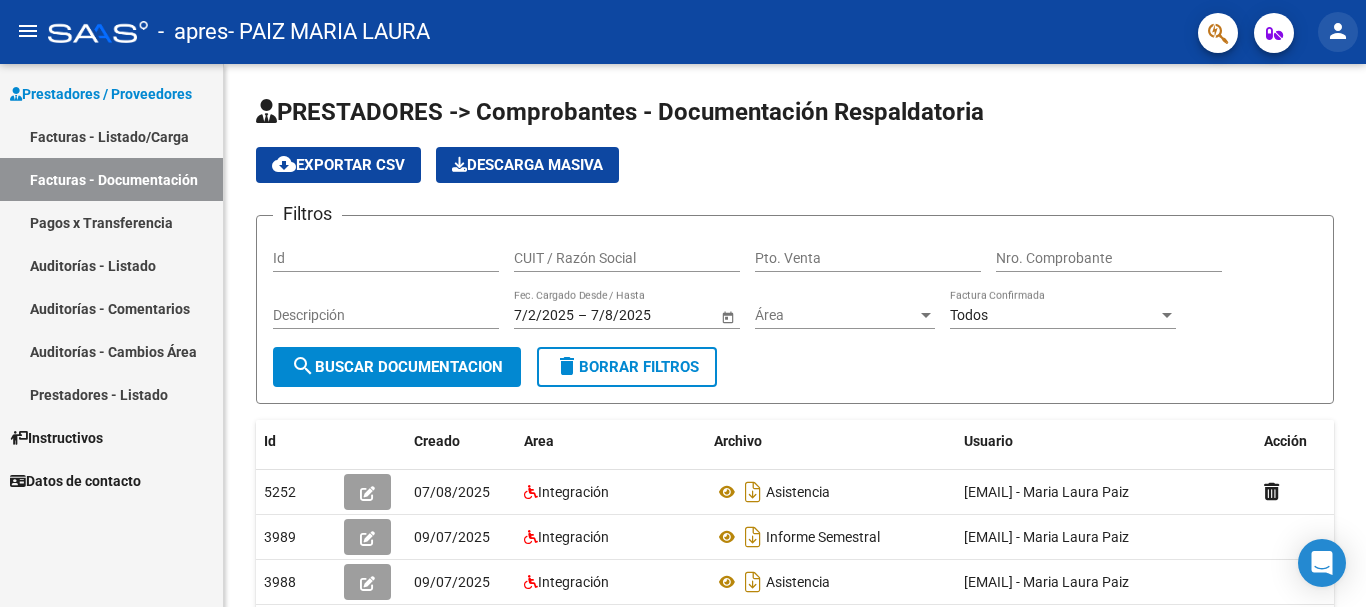 click on "person" 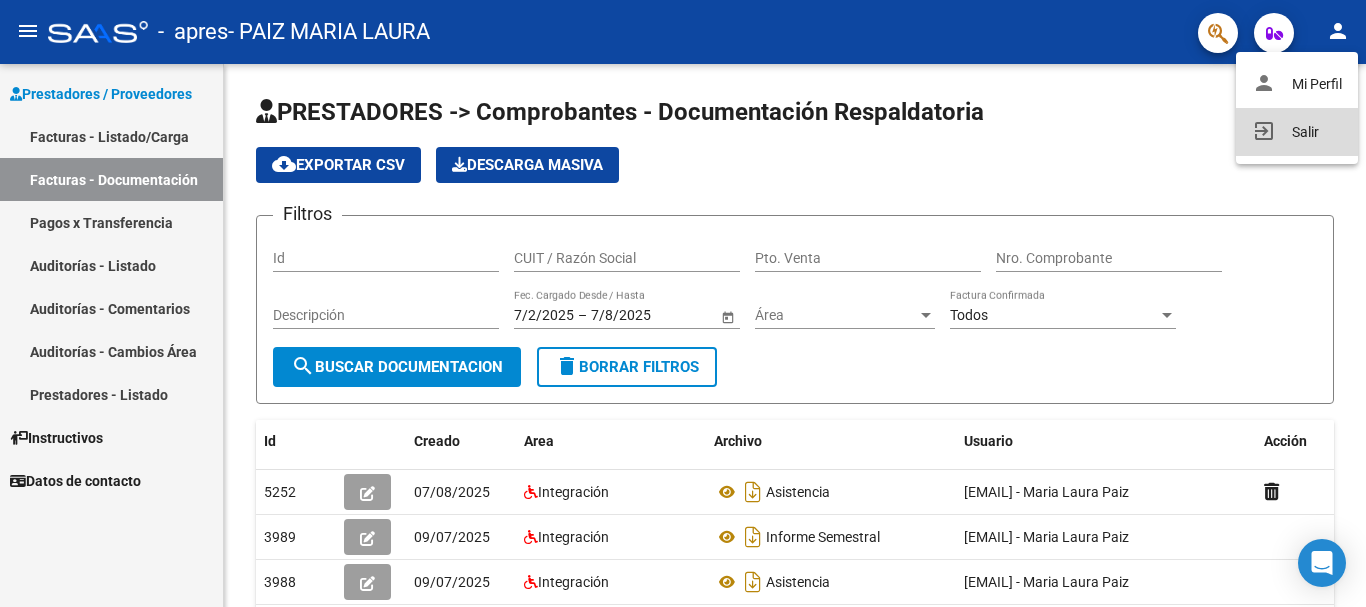 click on "exit_to_app  Salir" at bounding box center [1297, 132] 